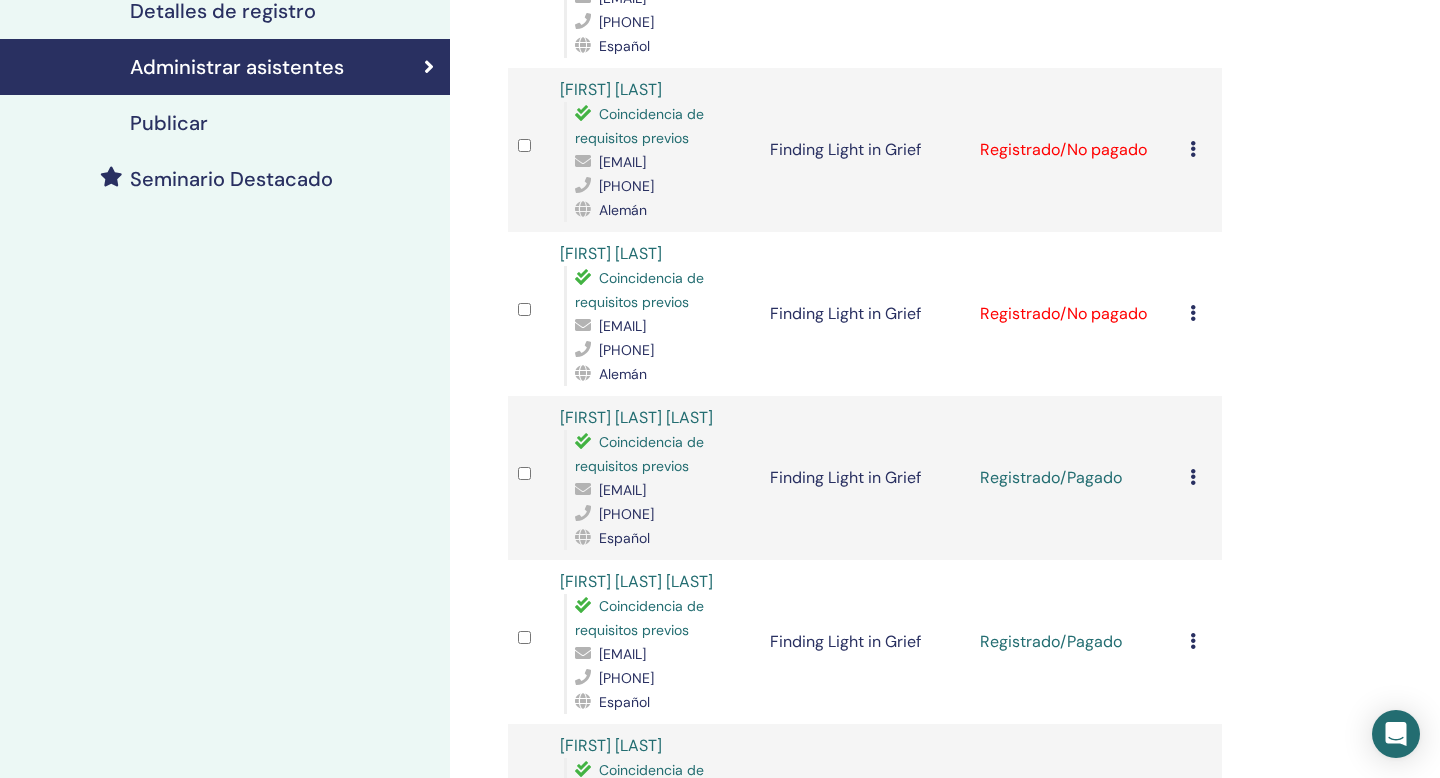 scroll, scrollTop: 0, scrollLeft: 0, axis: both 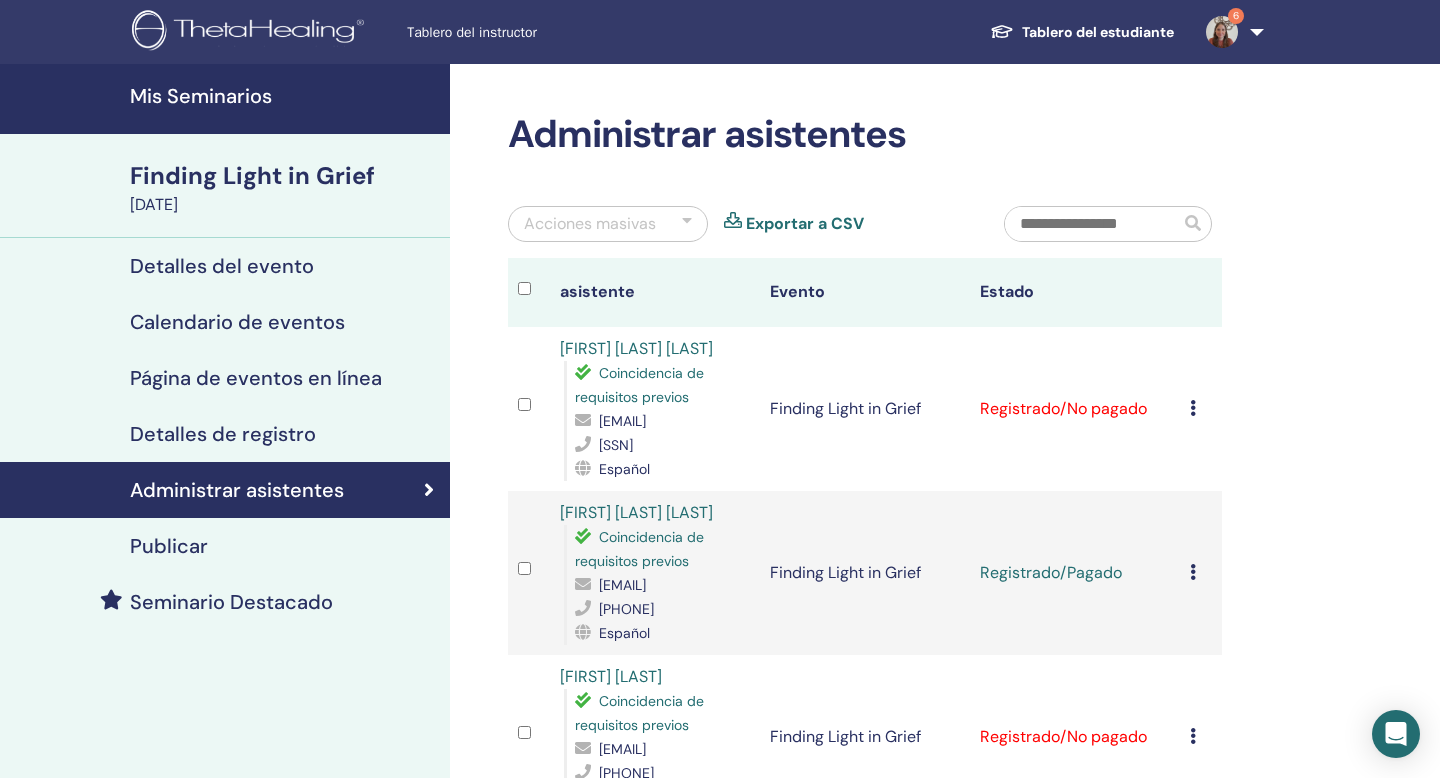 click at bounding box center [1222, 32] 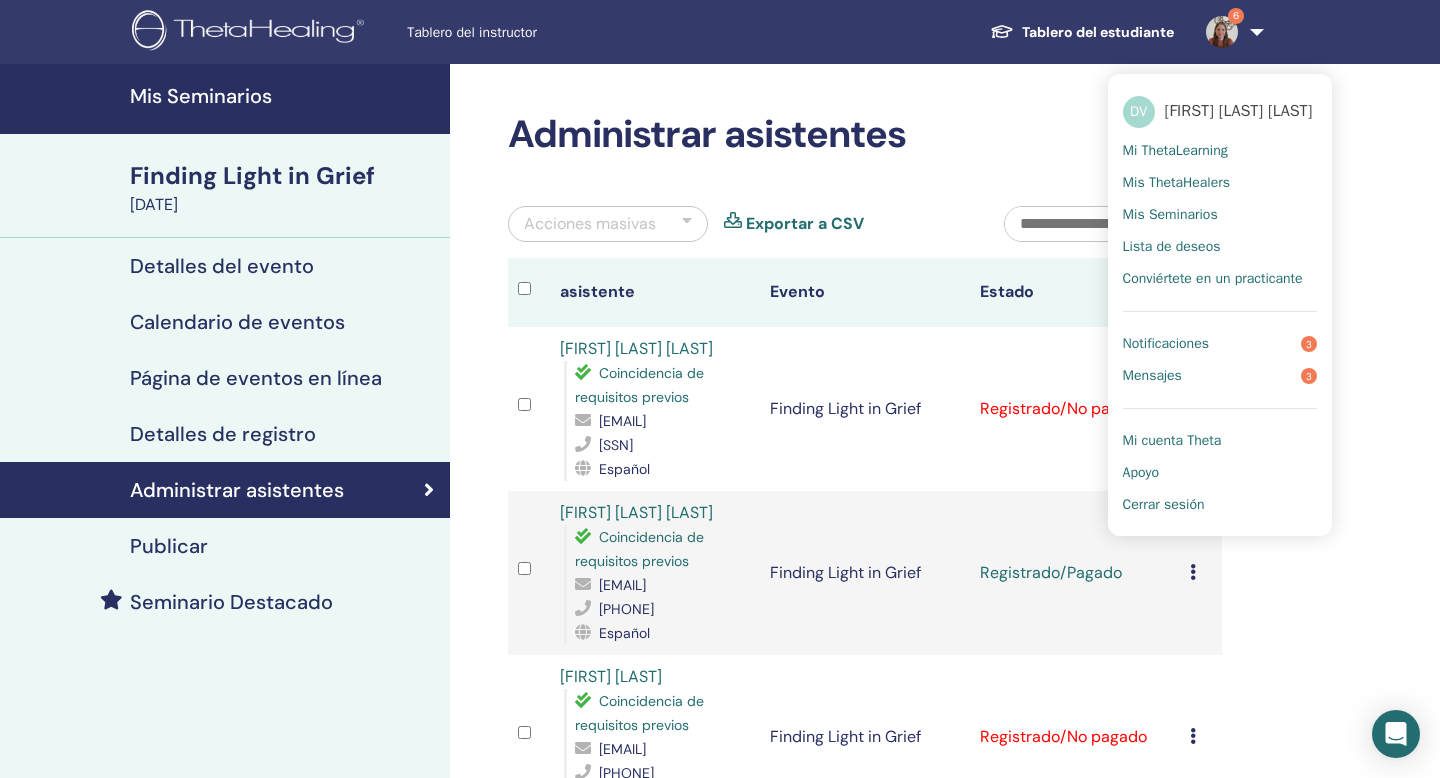 click on "Notificaciones" at bounding box center (1166, 344) 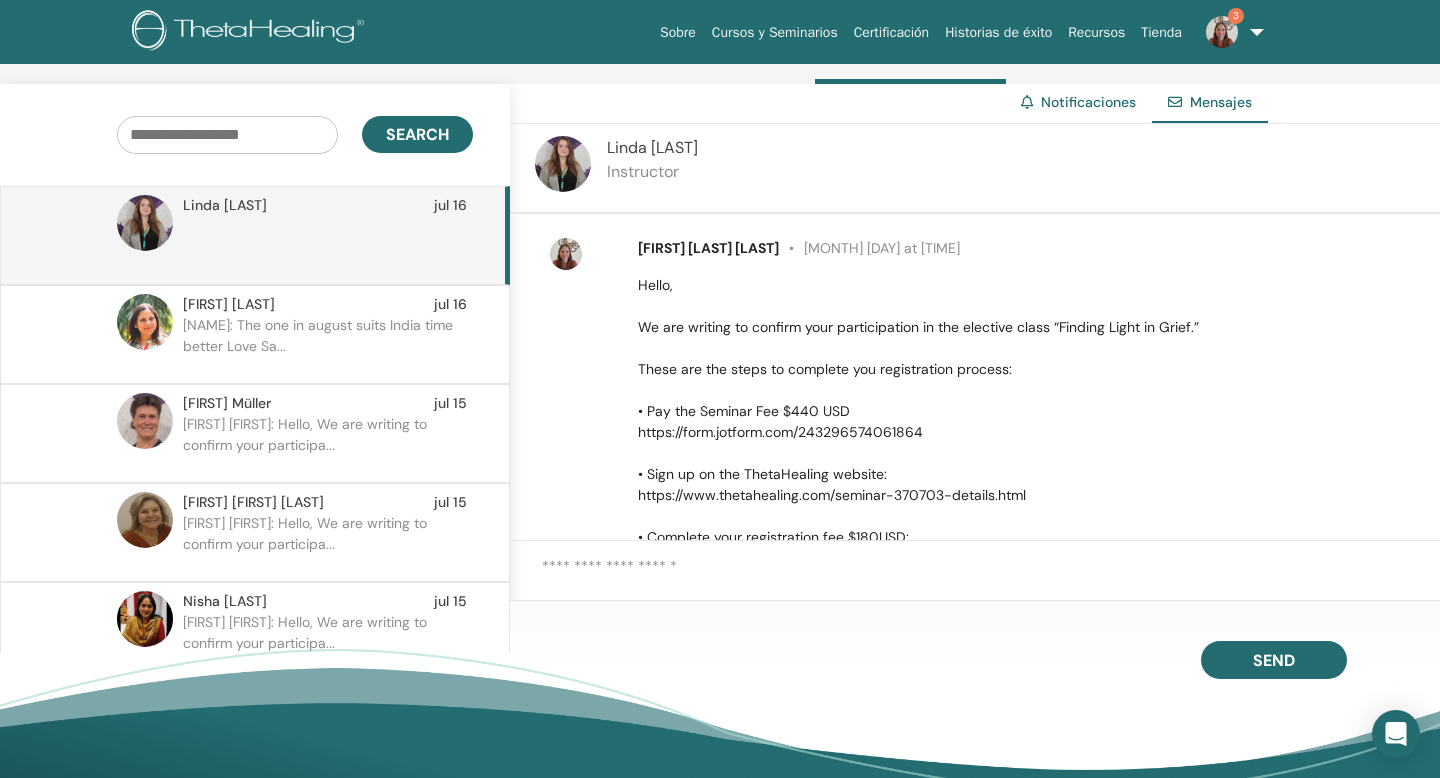 scroll, scrollTop: 136, scrollLeft: 0, axis: vertical 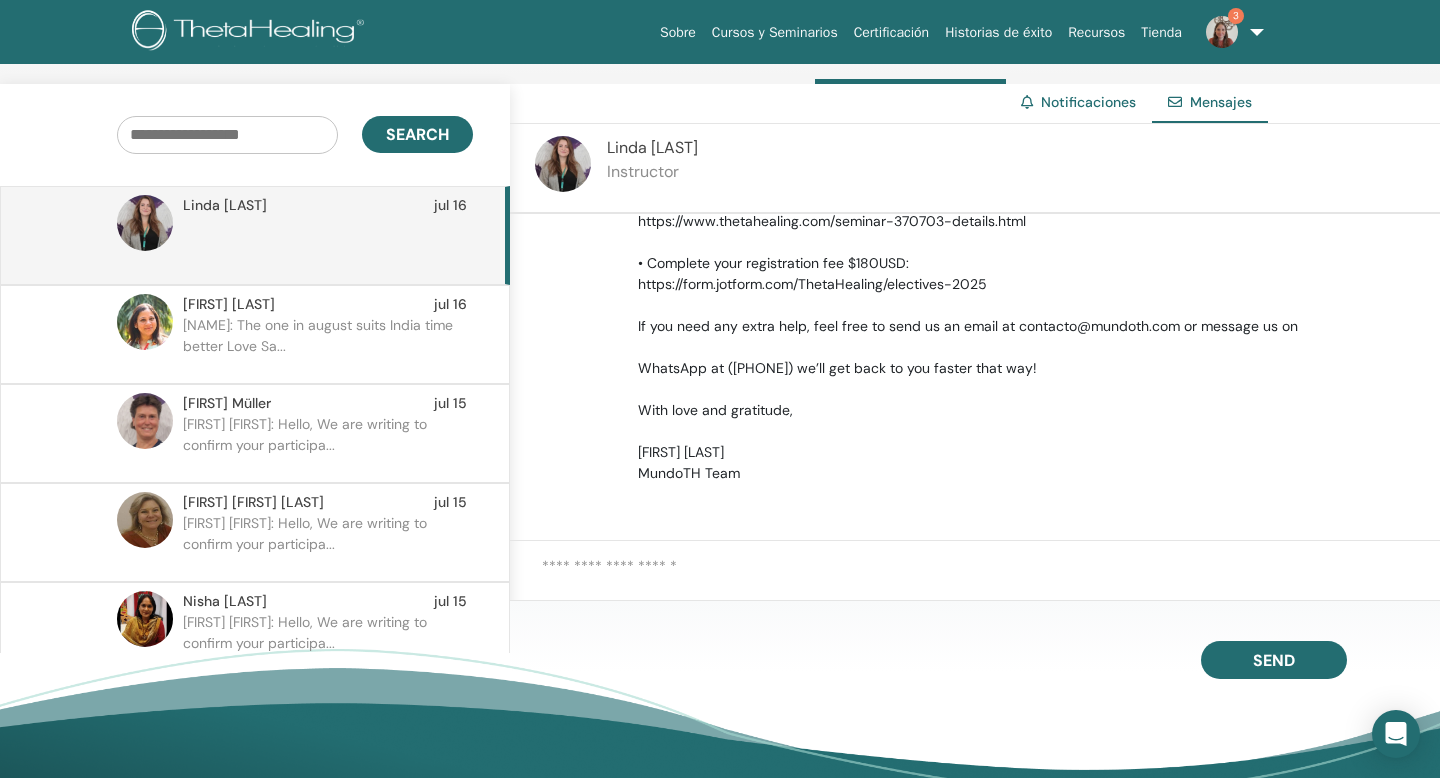 click at bounding box center (1222, 32) 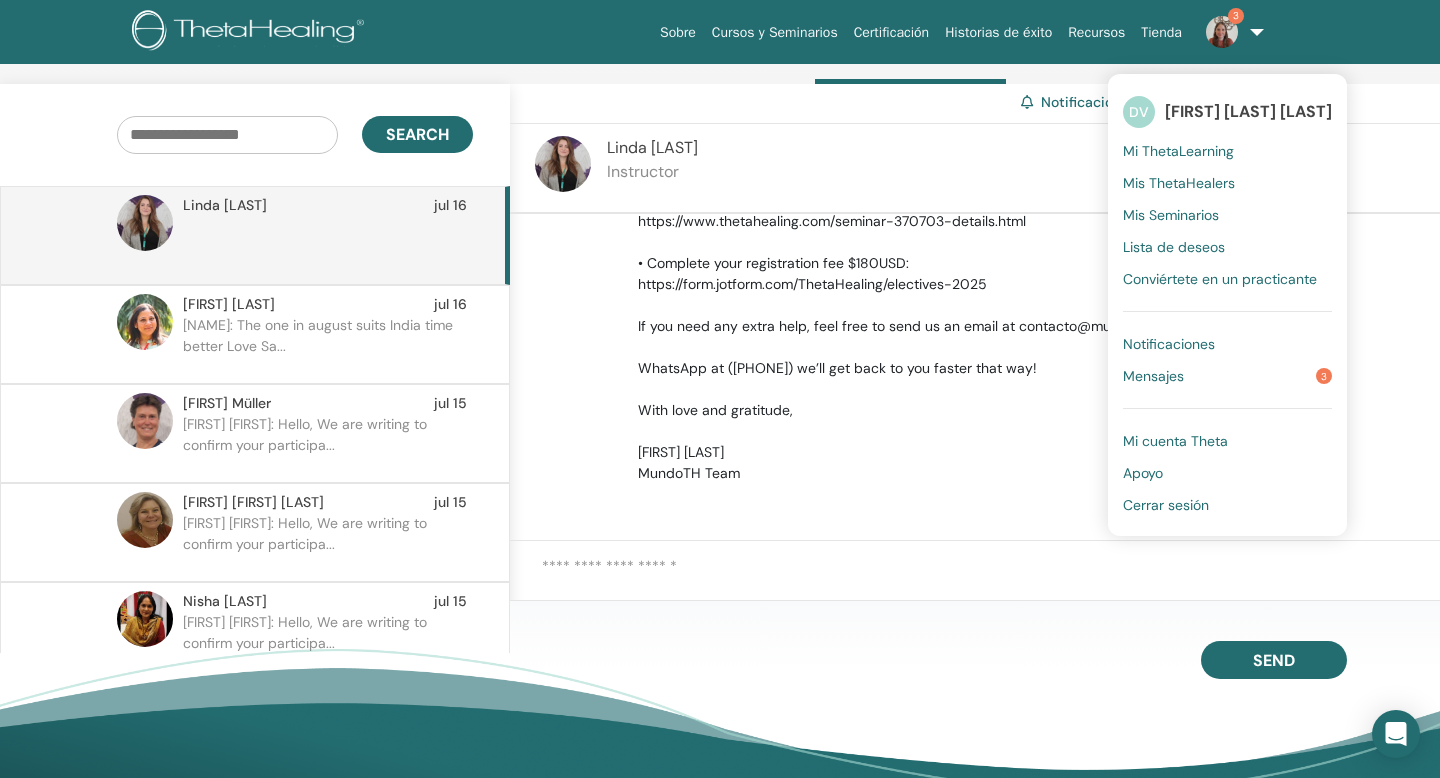 click on "Notificaciones" at bounding box center (1169, 344) 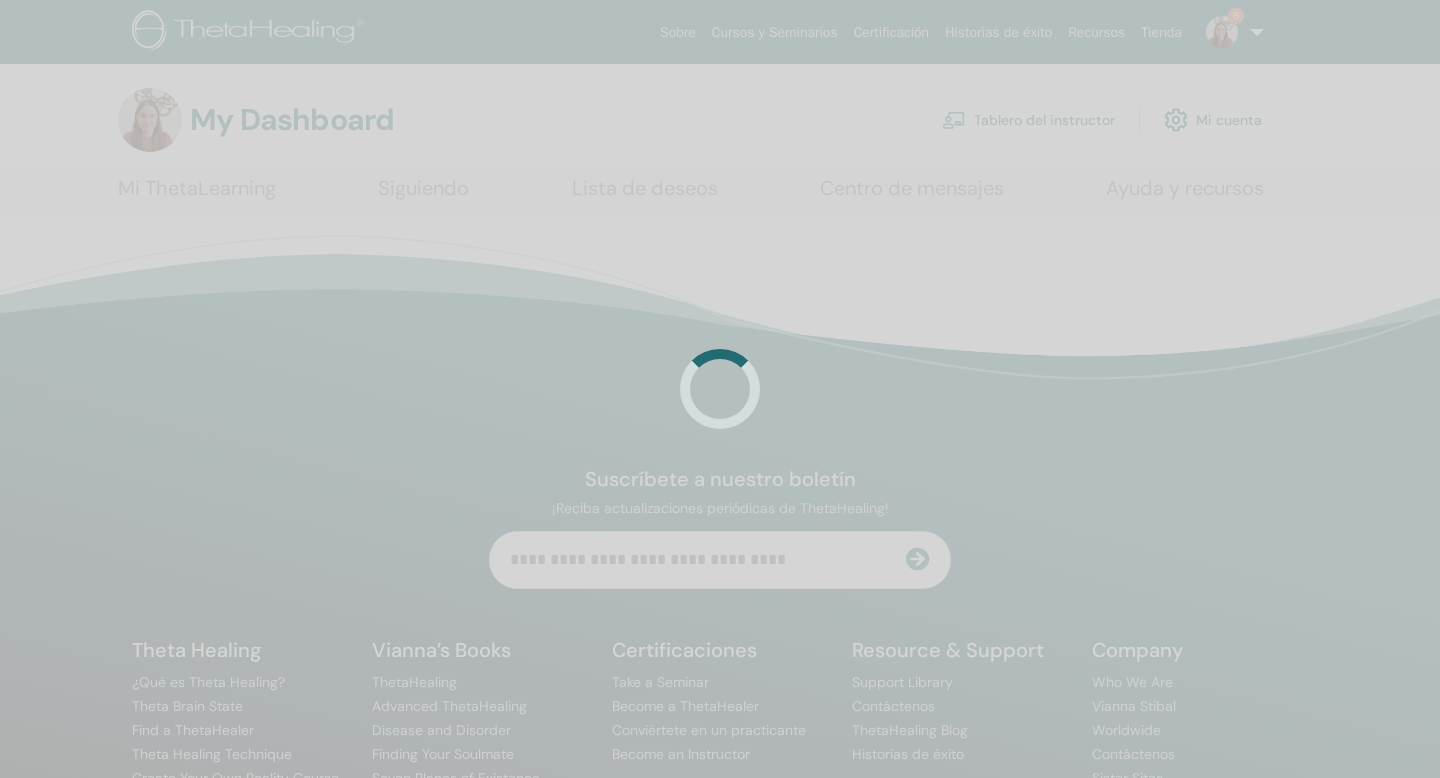 scroll, scrollTop: 0, scrollLeft: 0, axis: both 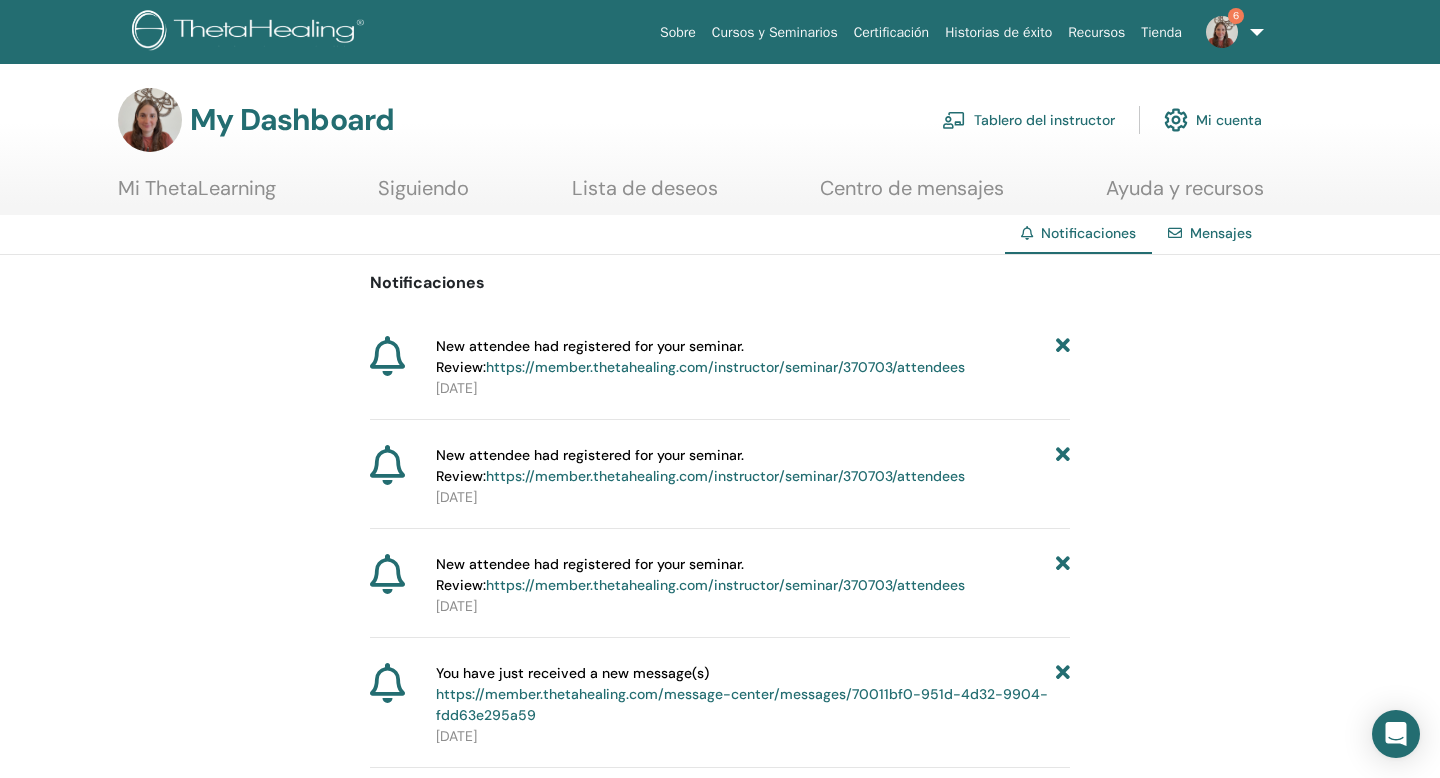 click on "https://member.thetahealing.com/instructor/seminar/370703/attendees" at bounding box center [725, 367] 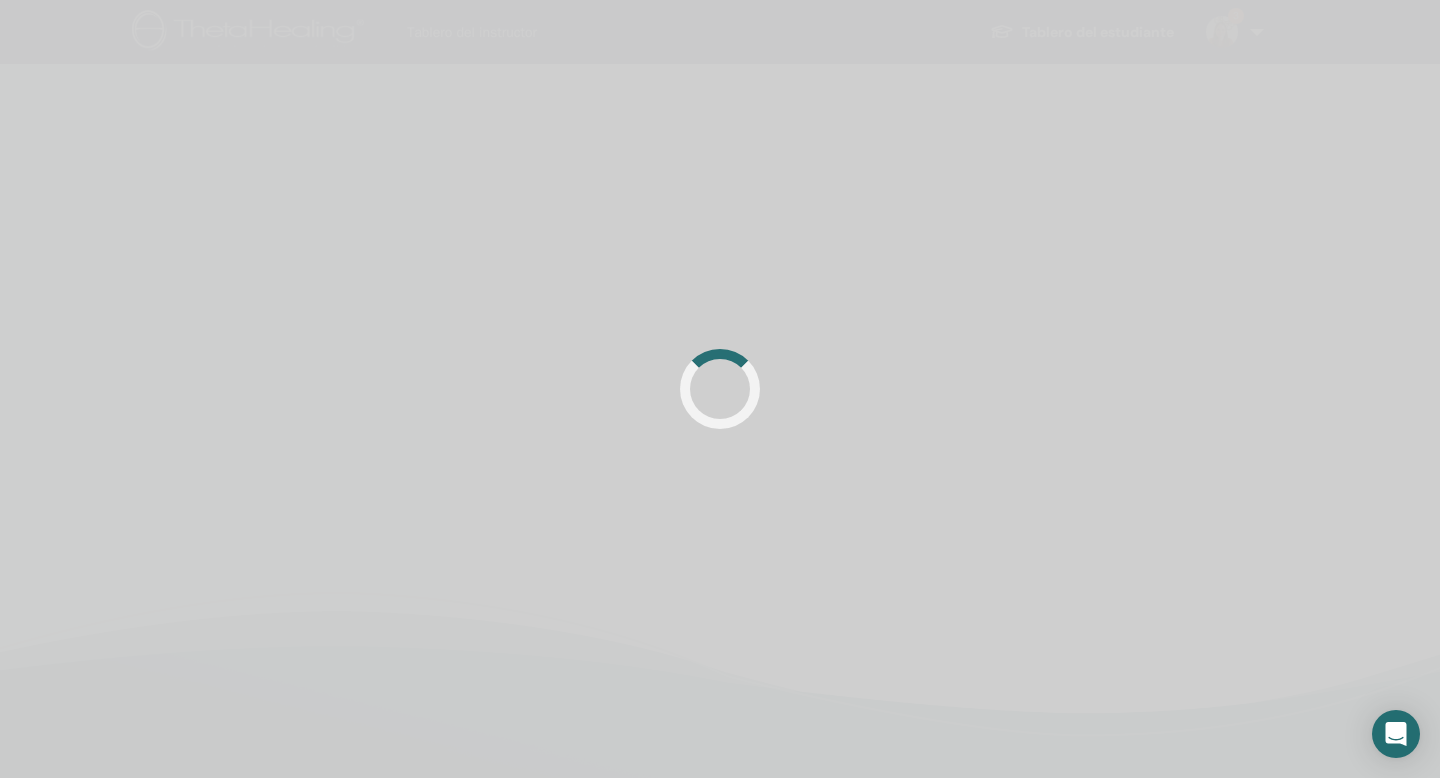 scroll, scrollTop: 0, scrollLeft: 0, axis: both 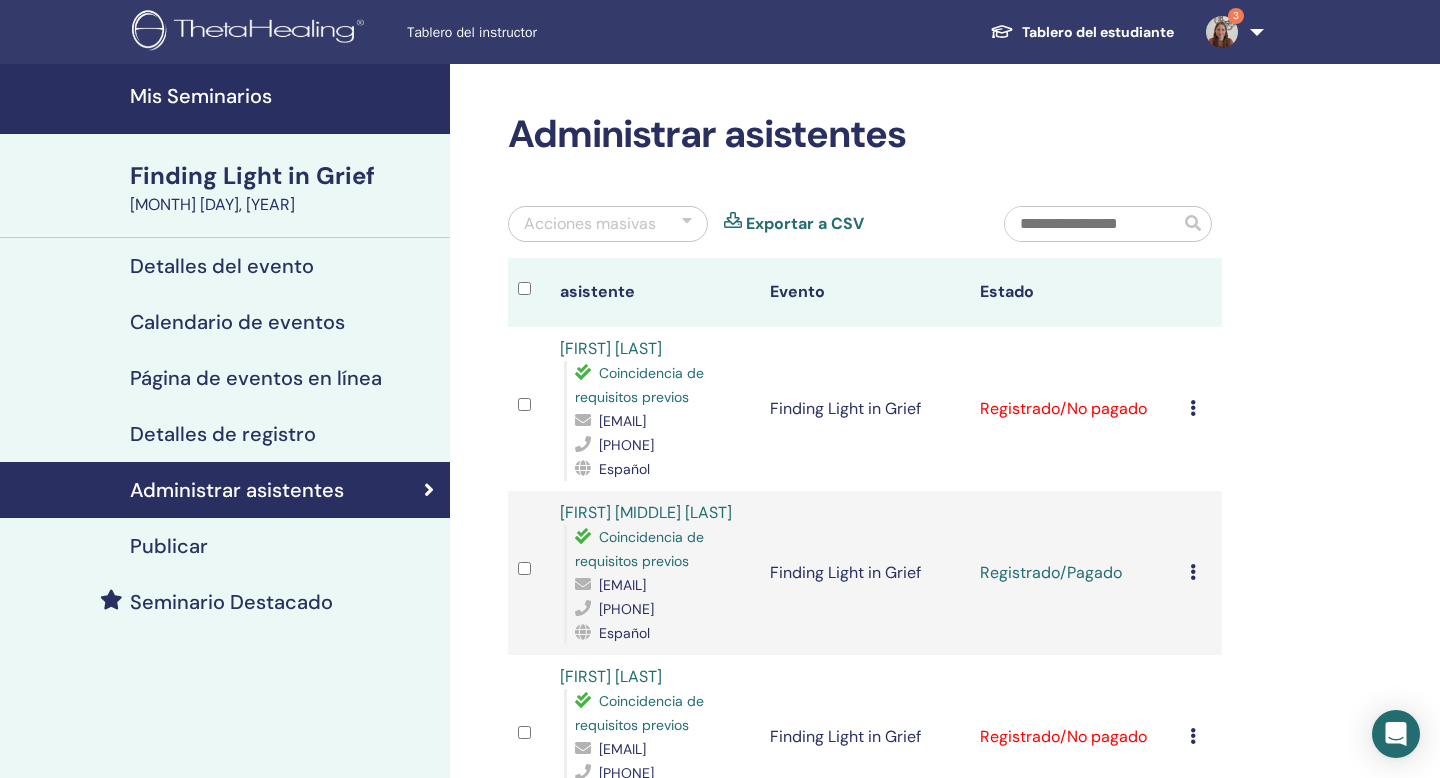 click at bounding box center [1222, 32] 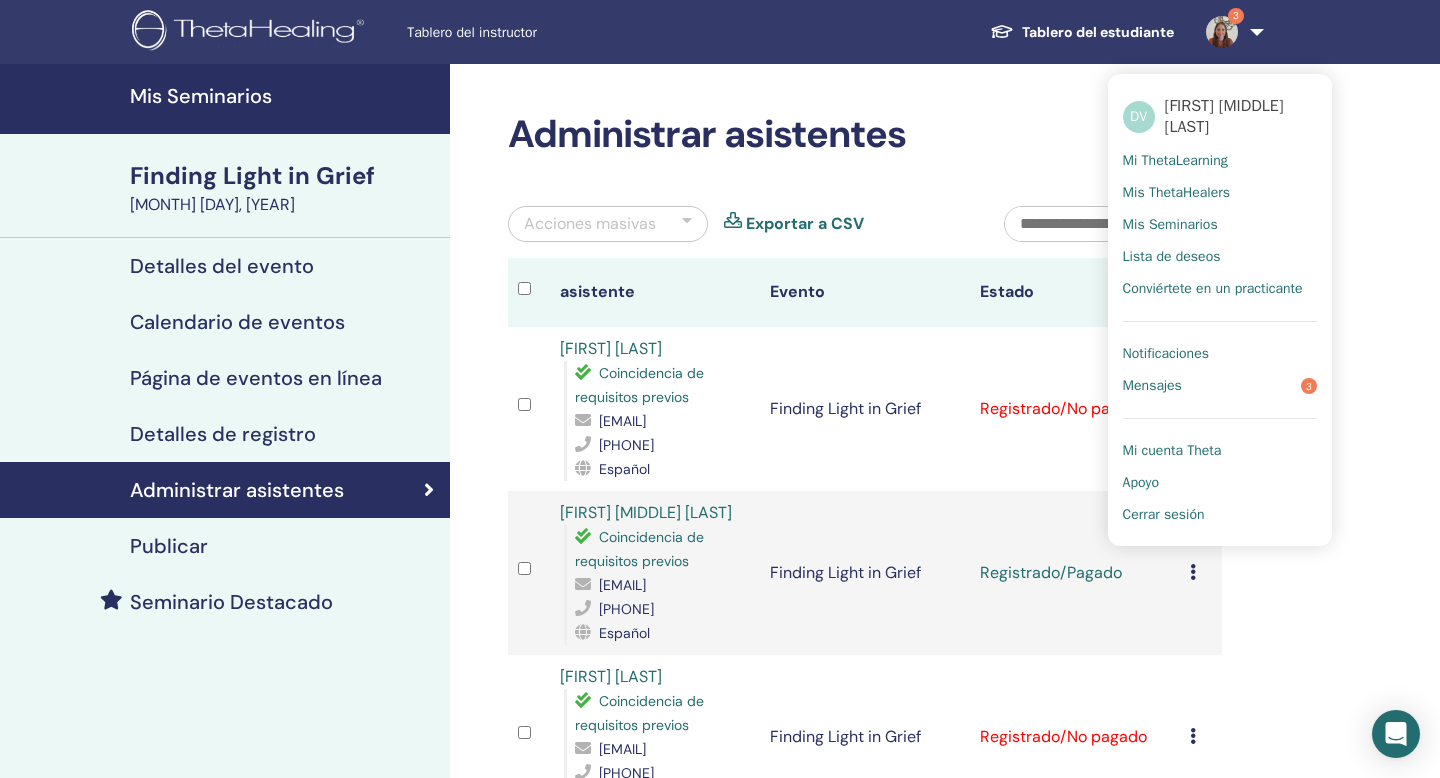 click on "Finding Light in Grief" at bounding box center (865, 409) 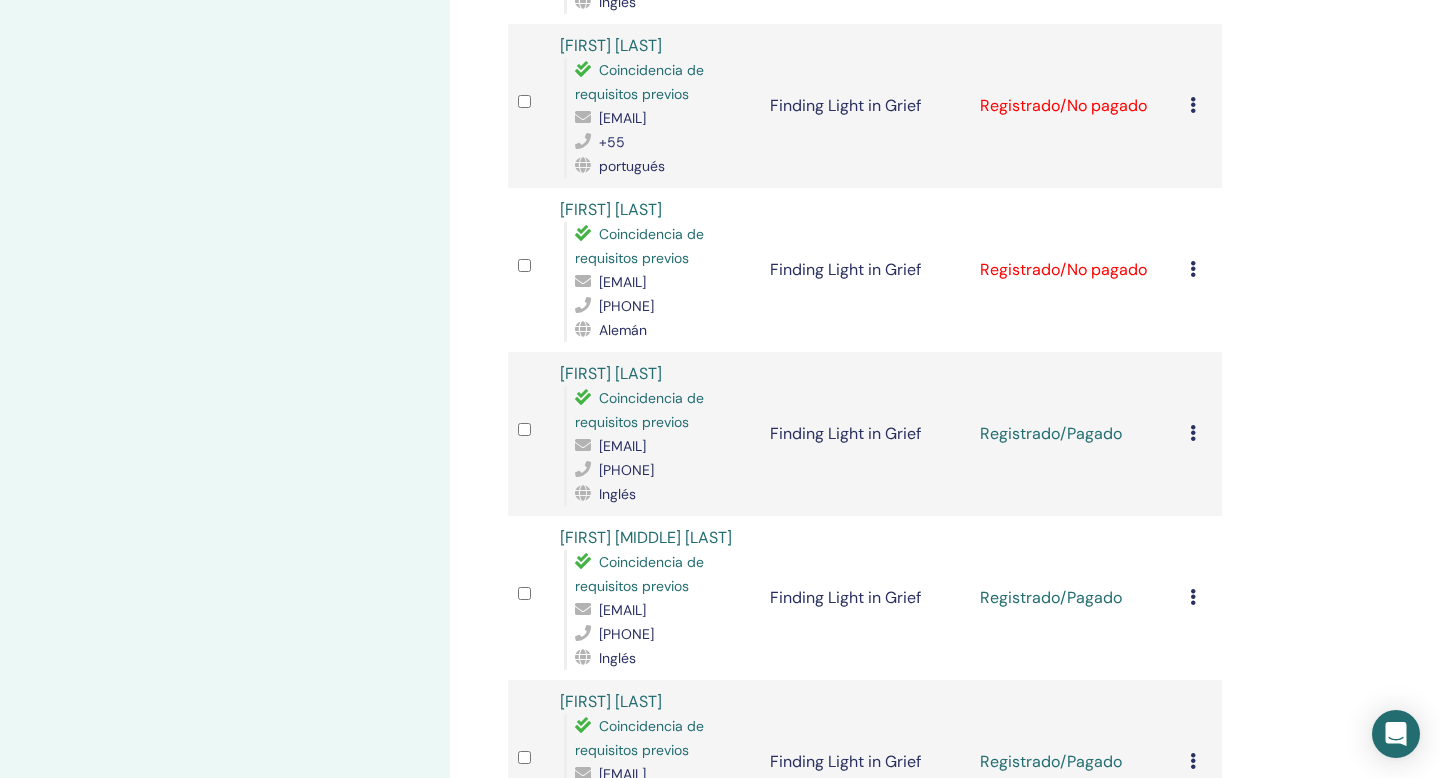 scroll, scrollTop: 1456, scrollLeft: 0, axis: vertical 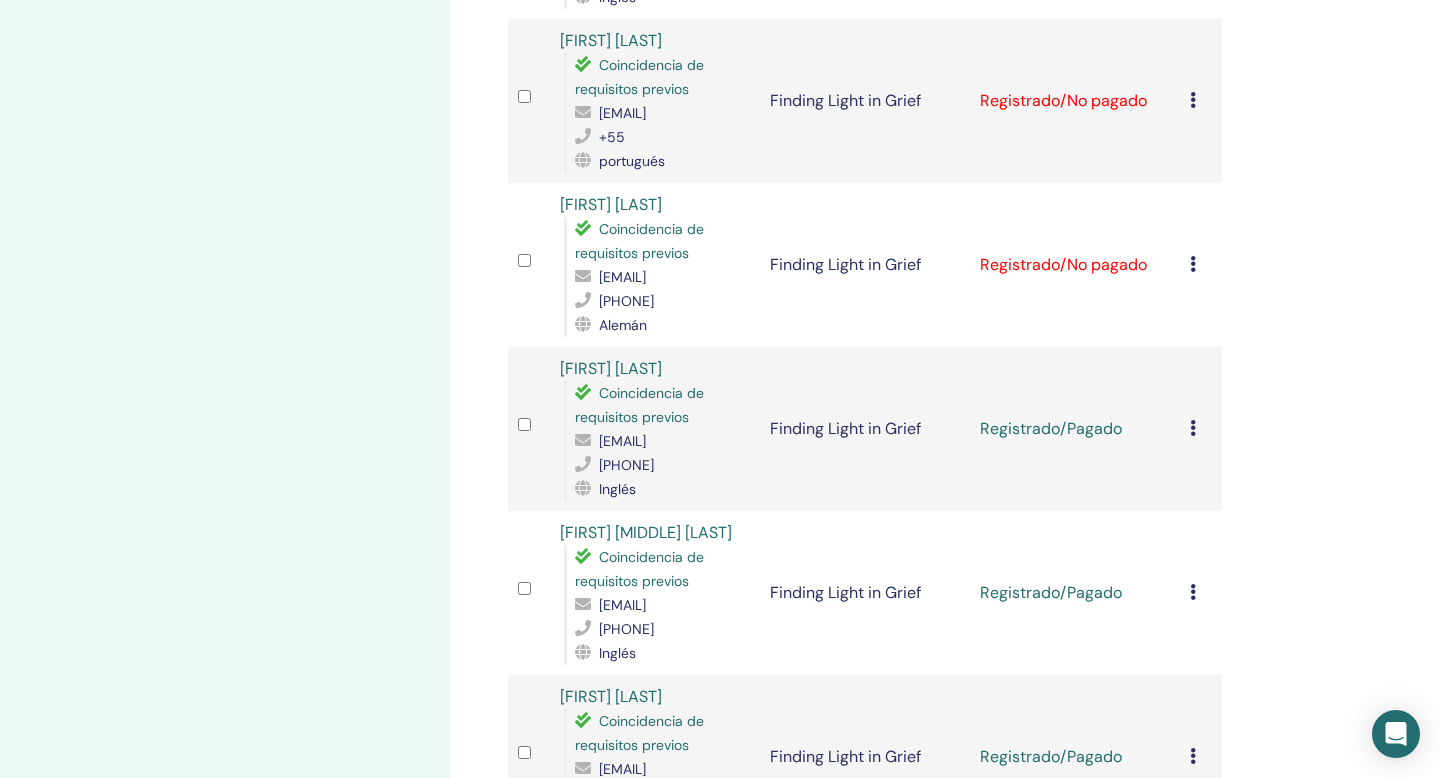 click on "Cancelar registro No autocertificar Marcar como pagado Marcar como no pagado Marcar como ausente Completar y certificar Descargar Certificado" at bounding box center [1201, 101] 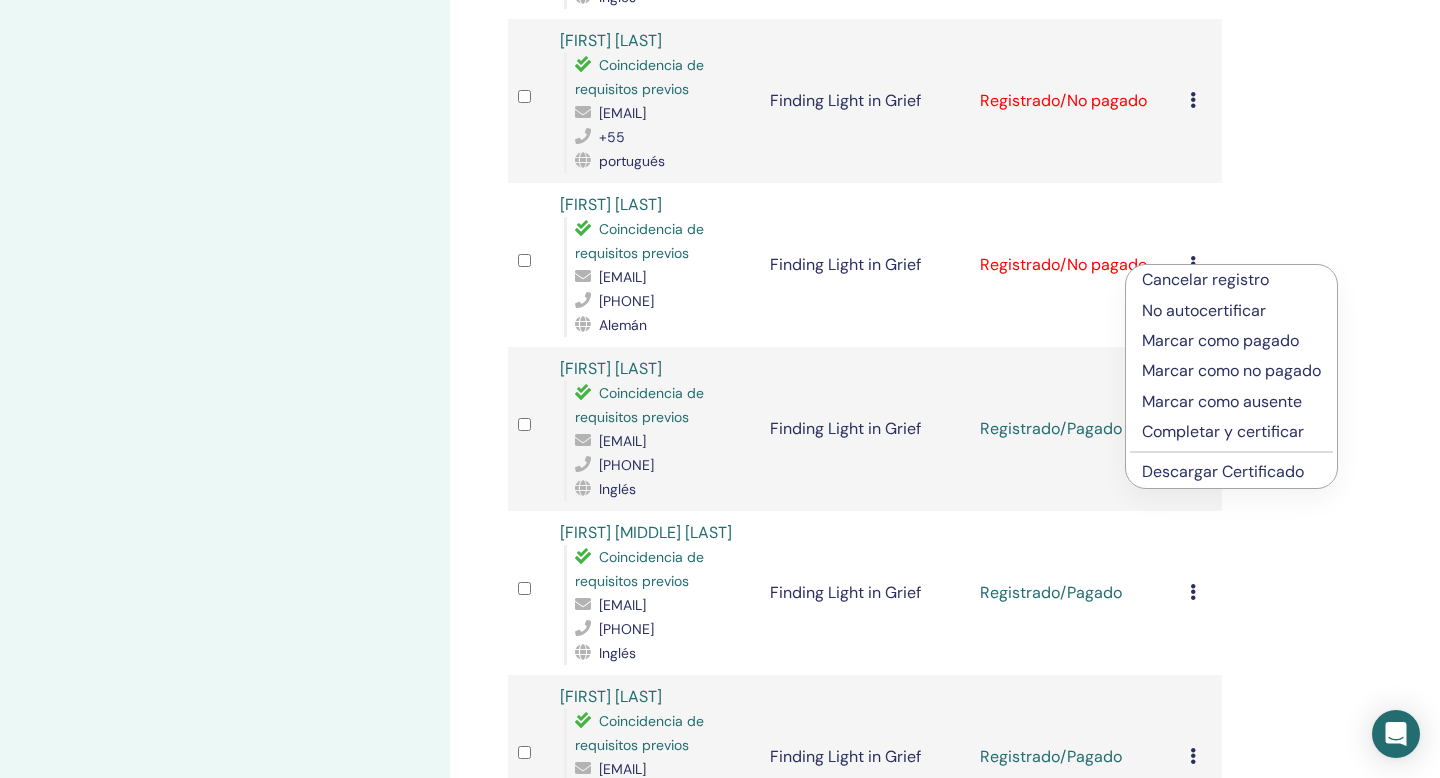 click on "Marcar como pagado" at bounding box center [1231, 341] 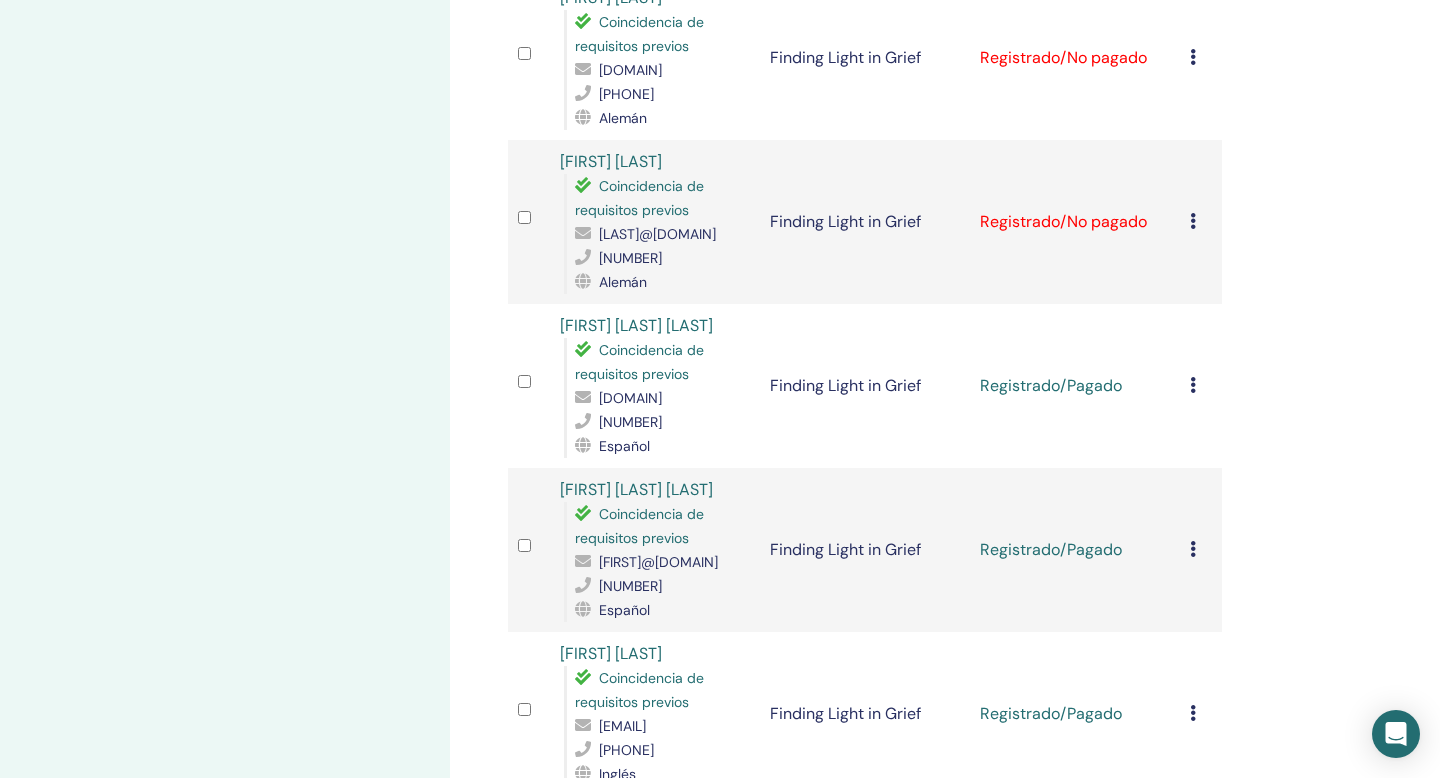 scroll, scrollTop: 0, scrollLeft: 0, axis: both 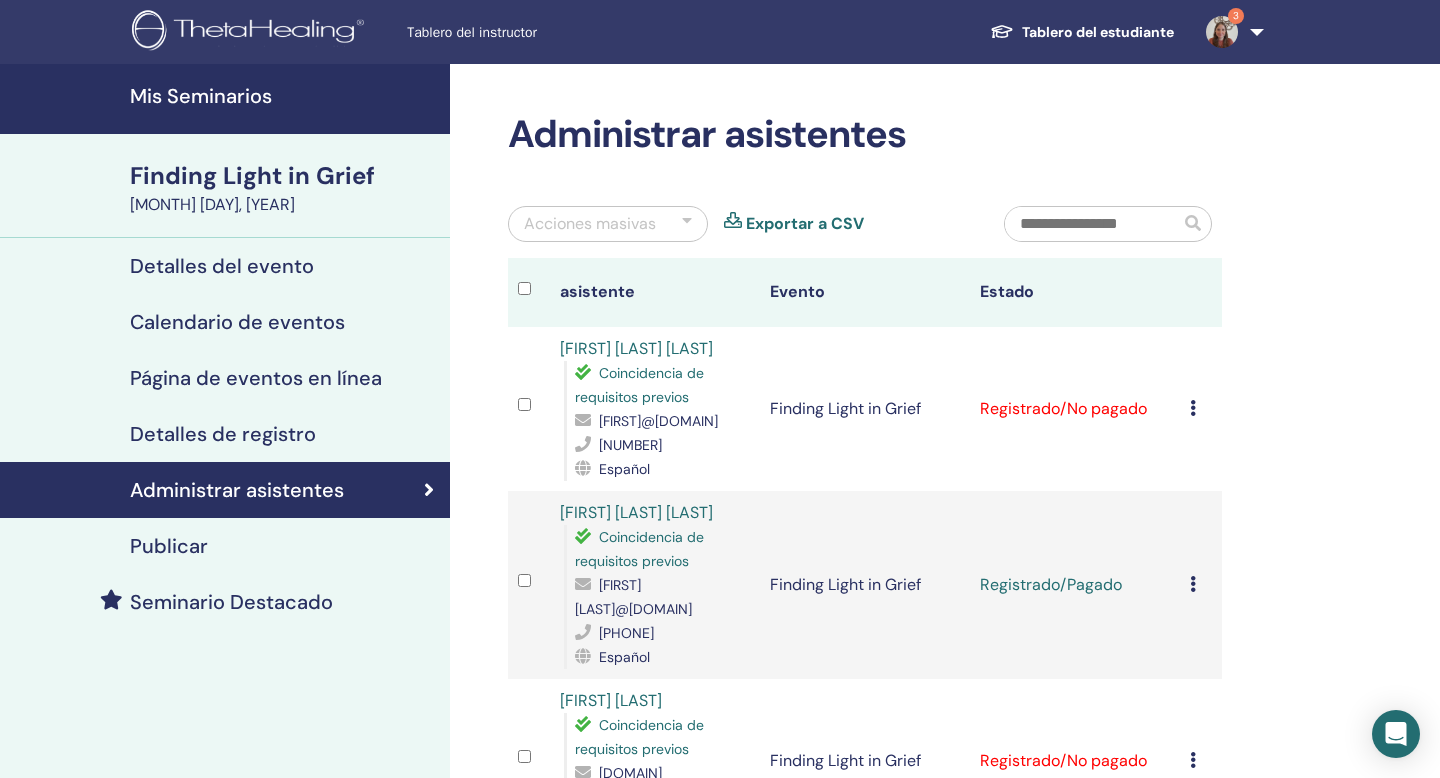 click at bounding box center (1222, 32) 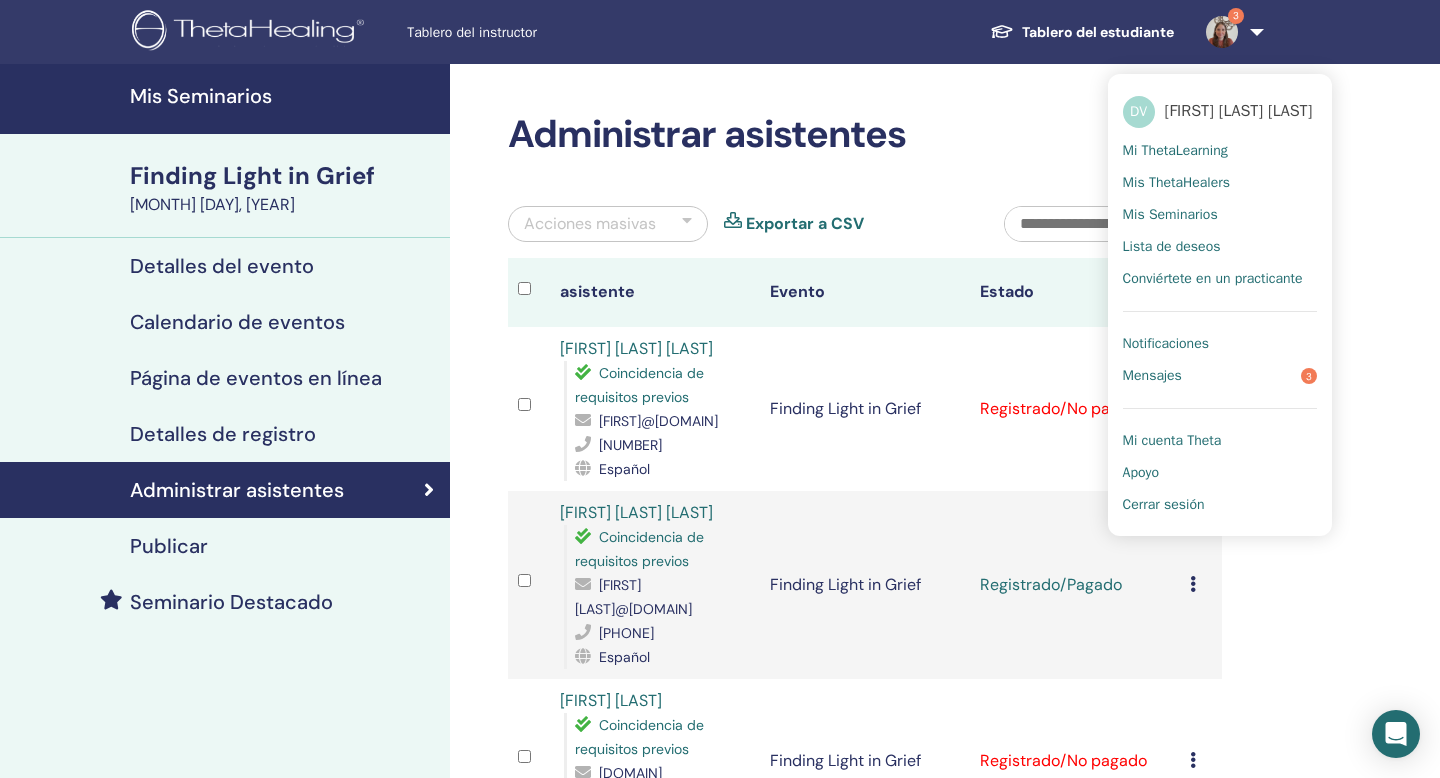 click on "Notificaciones" at bounding box center [1166, 344] 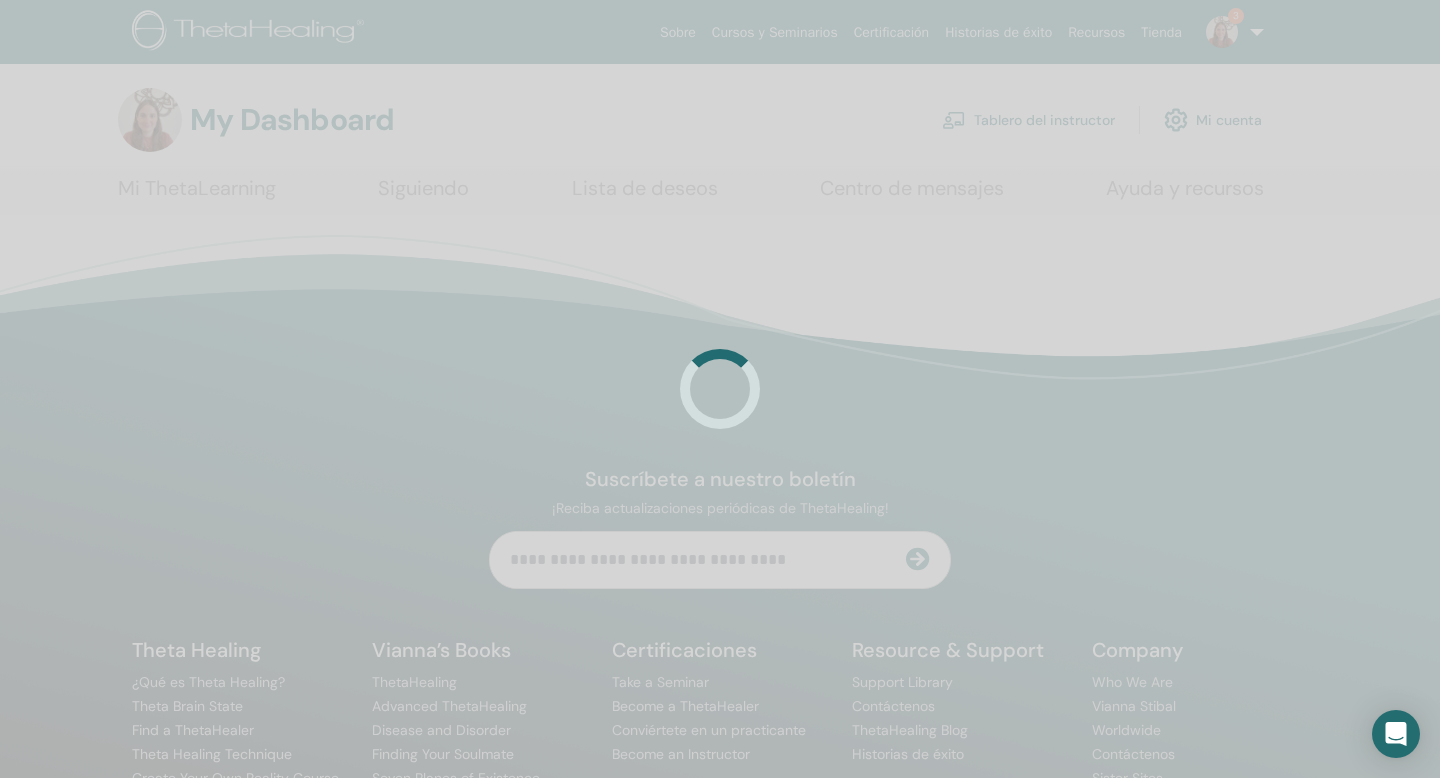 scroll, scrollTop: 0, scrollLeft: 0, axis: both 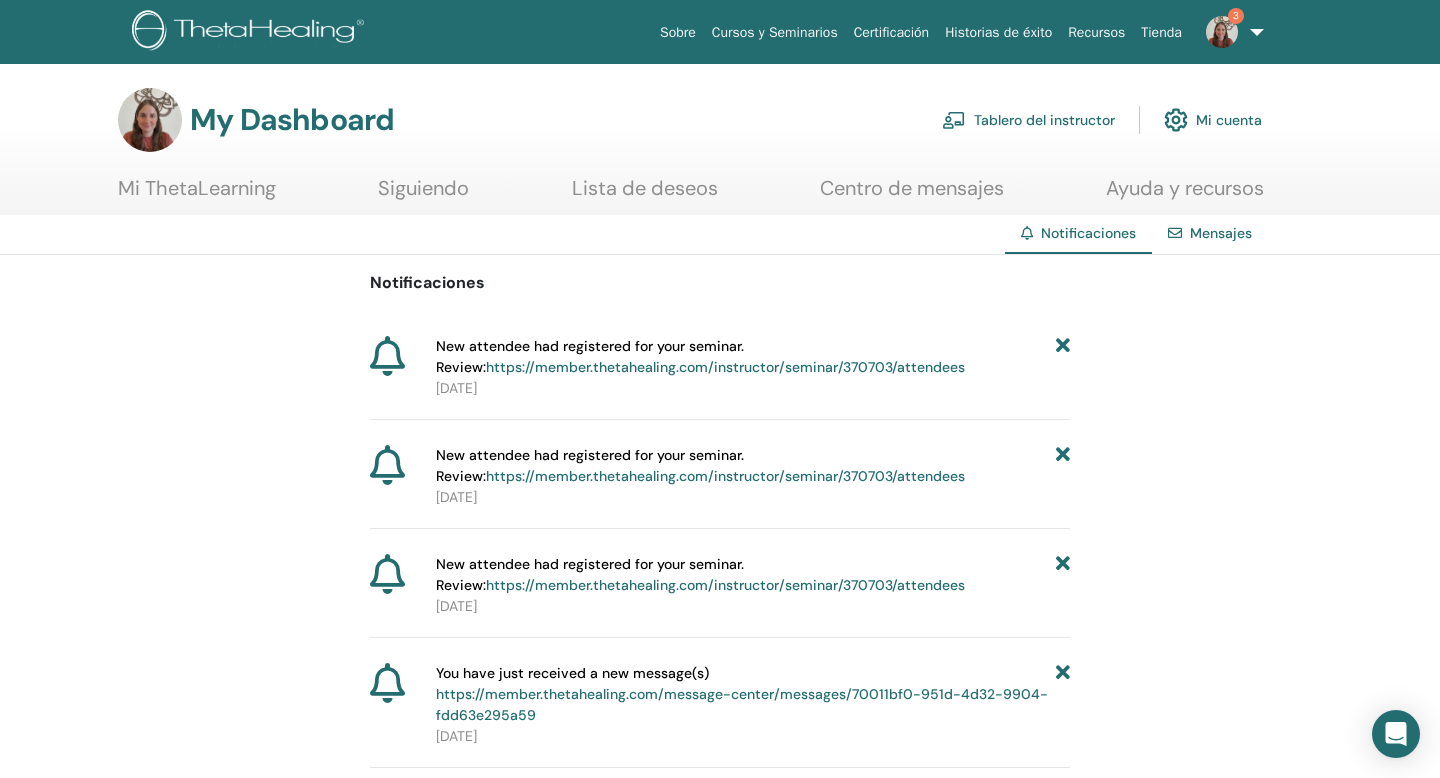 click on "https://member.thetahealing.com/instructor/seminar/370703/attendees" at bounding box center [725, 367] 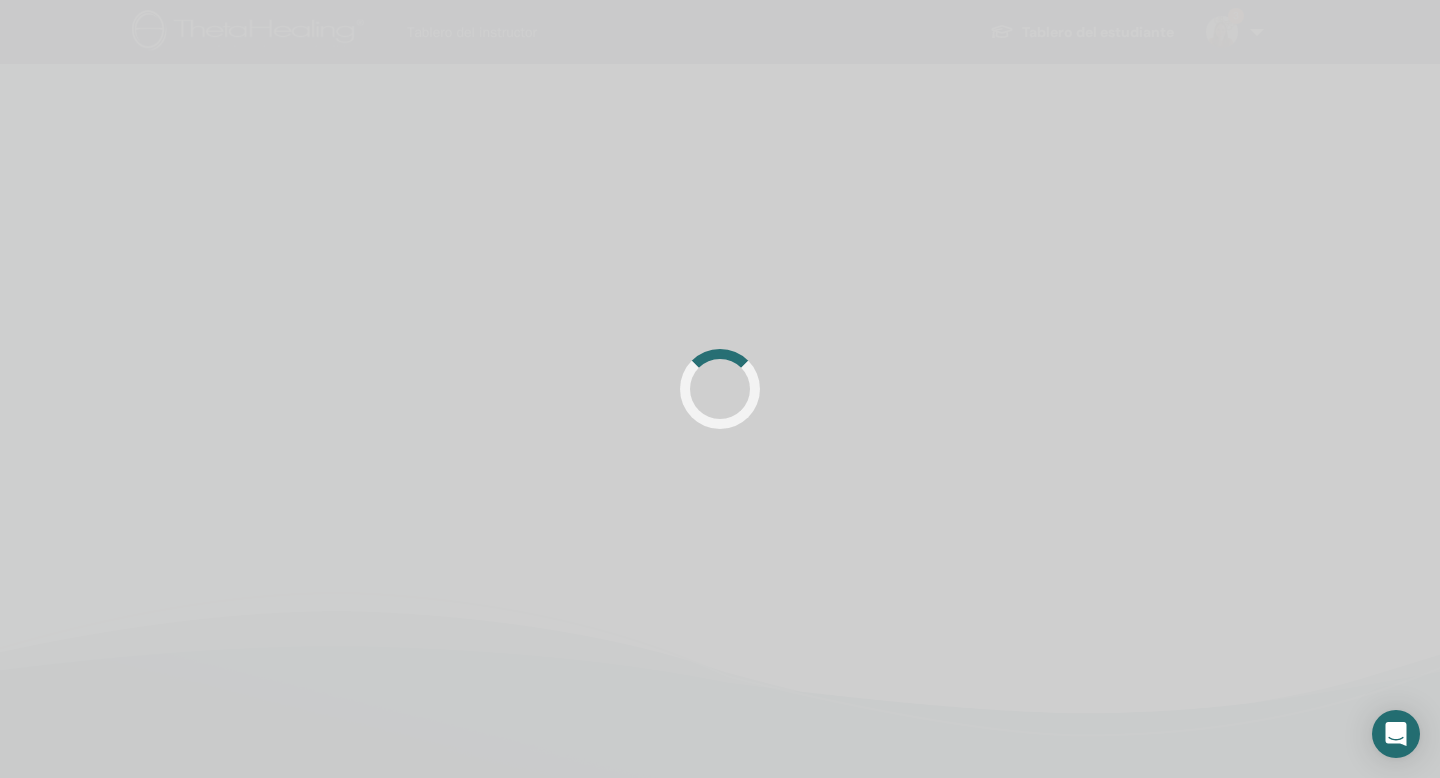 scroll, scrollTop: 0, scrollLeft: 0, axis: both 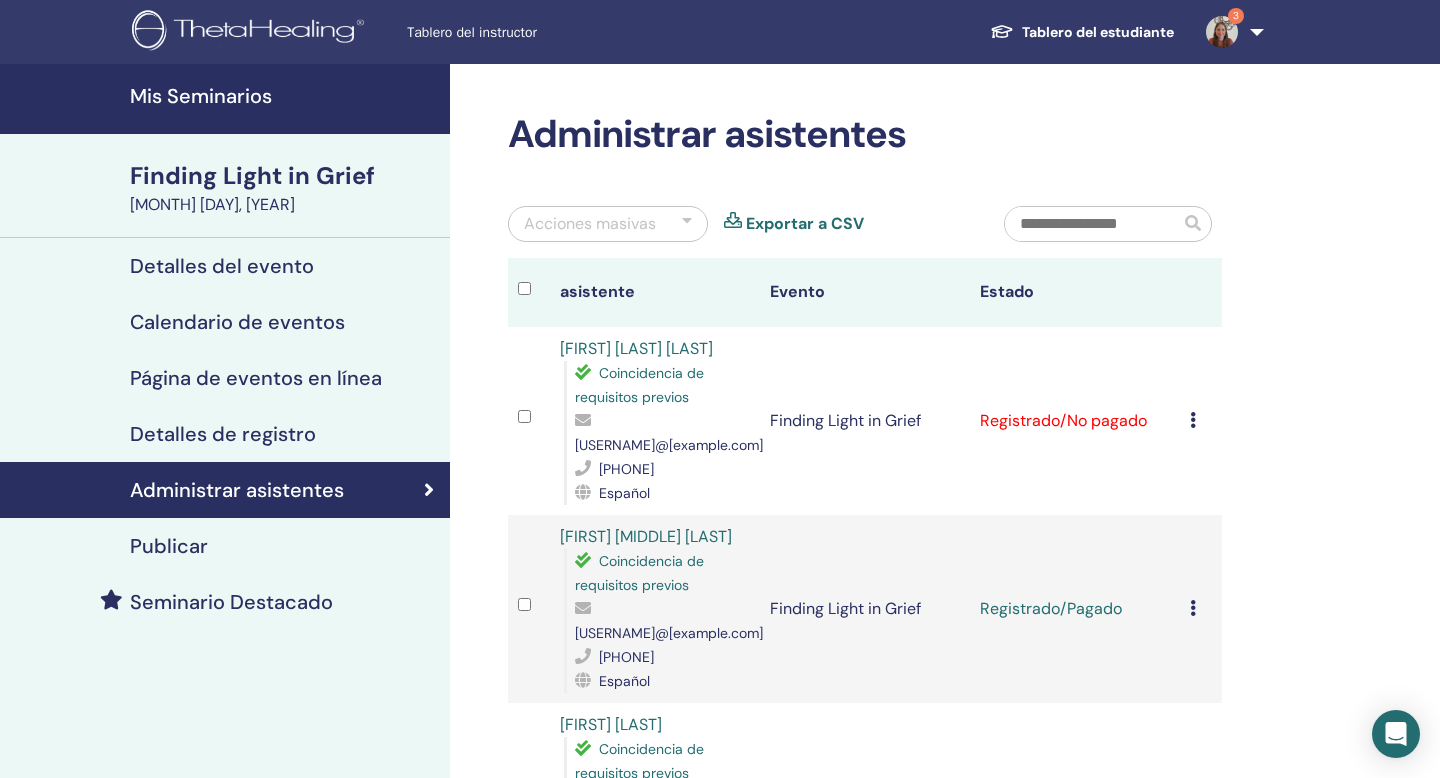 click at bounding box center (1222, 32) 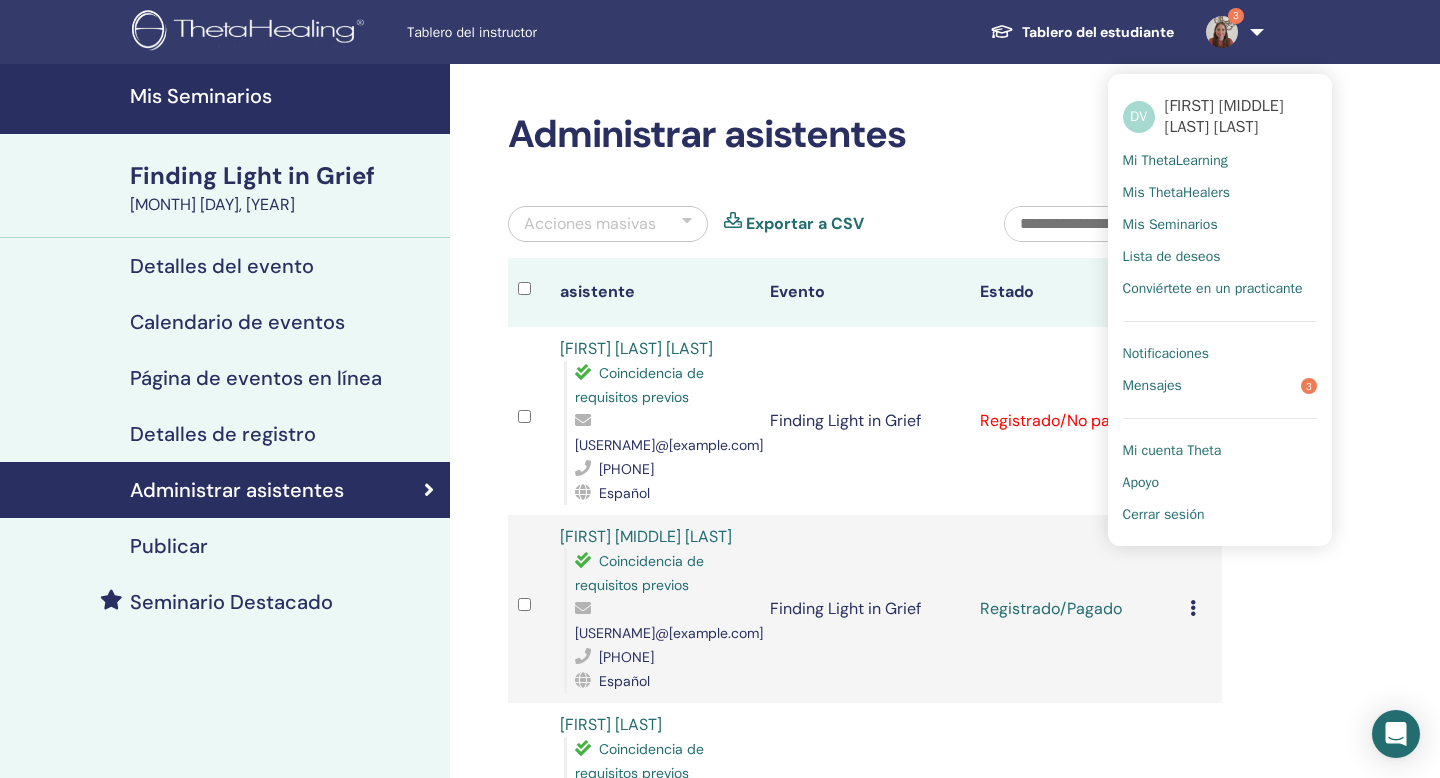 click on "Notificaciones" at bounding box center [1166, 354] 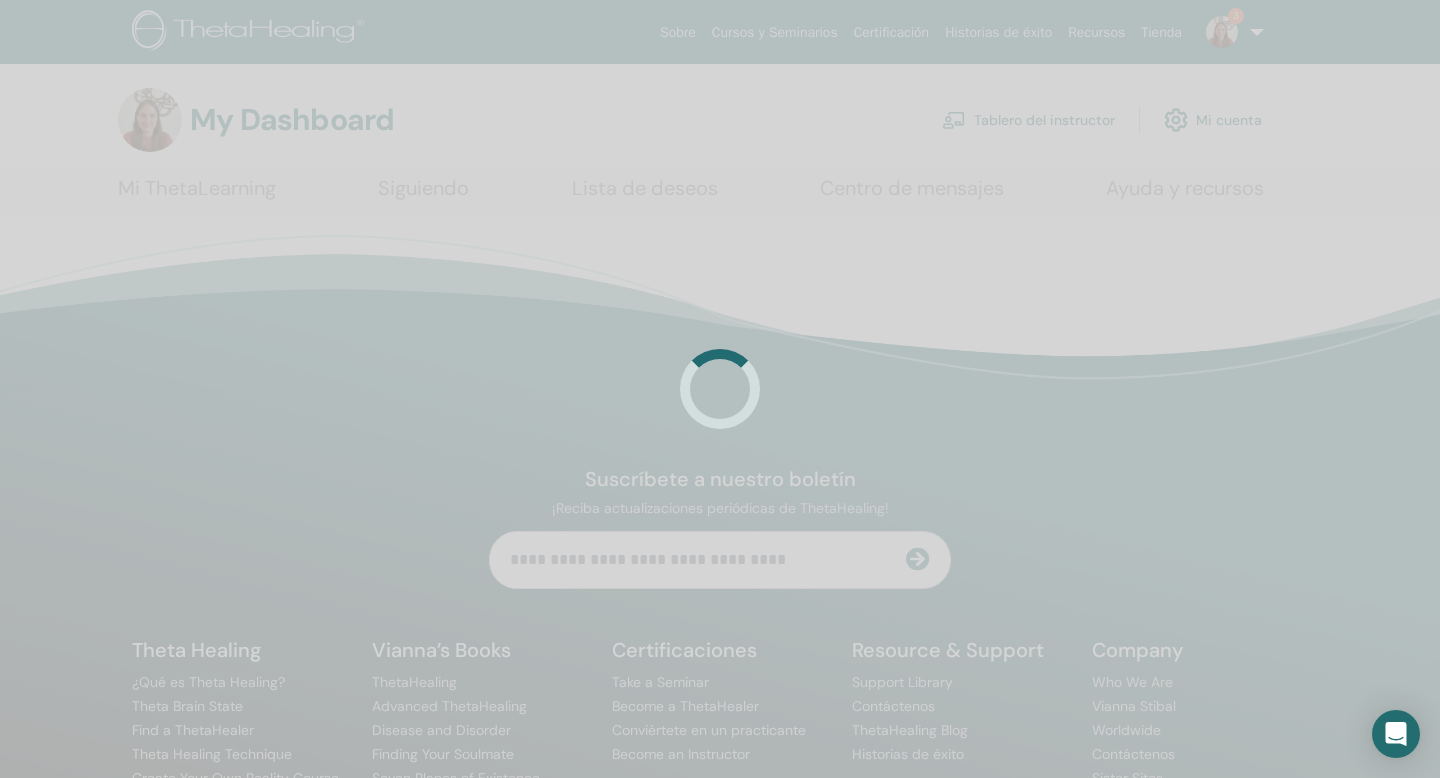scroll, scrollTop: 0, scrollLeft: 0, axis: both 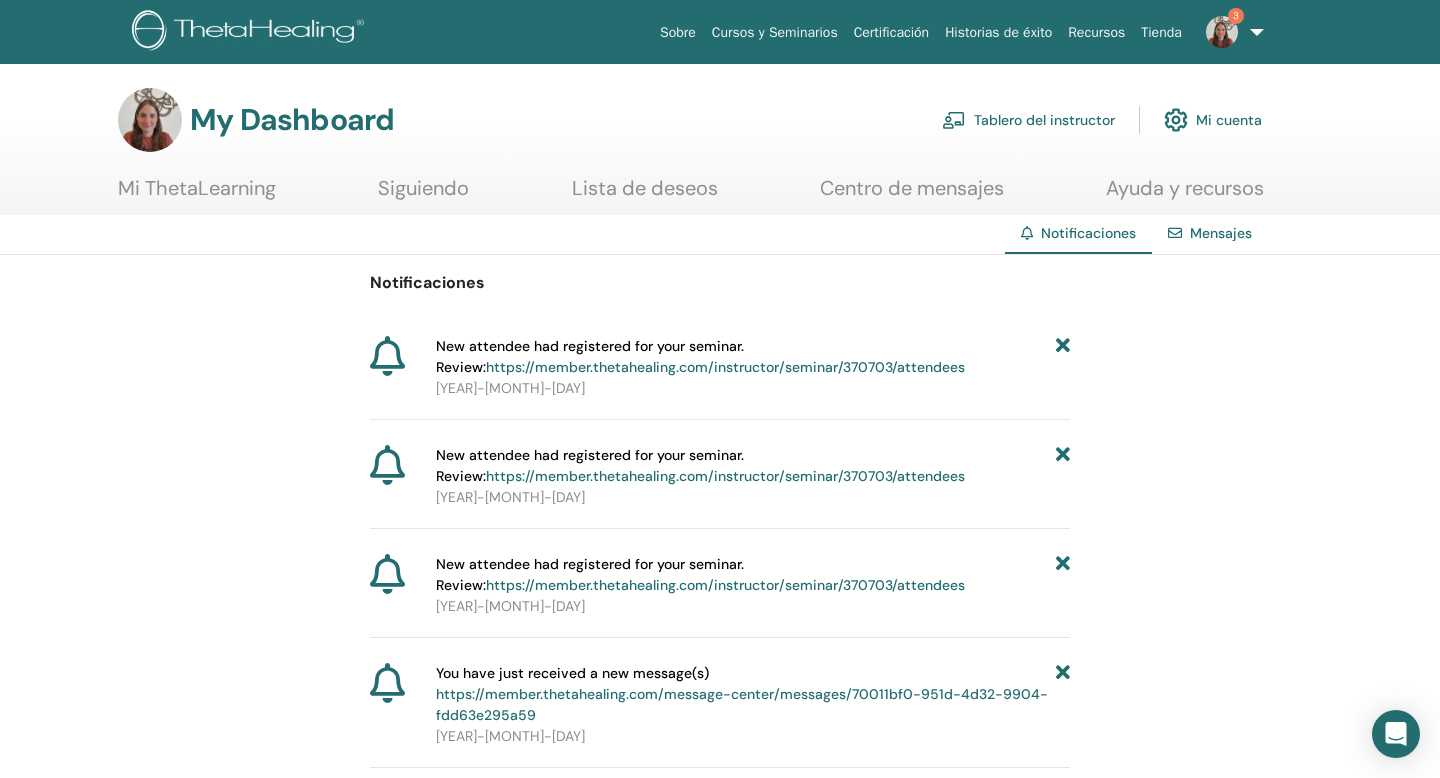 click at bounding box center (1063, 357) 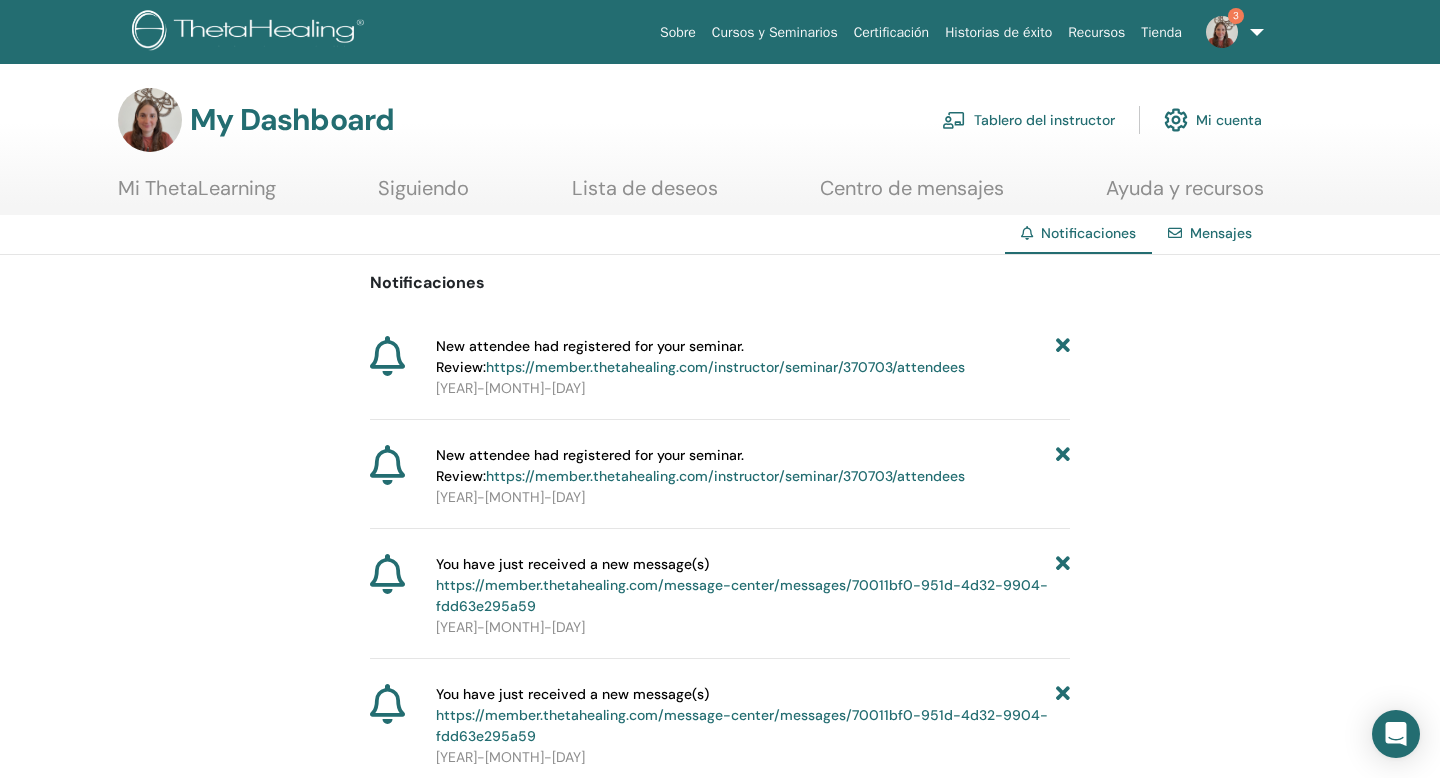 click on "https://member.thetahealing.com/instructor/seminar/370703/attendees" at bounding box center [725, 367] 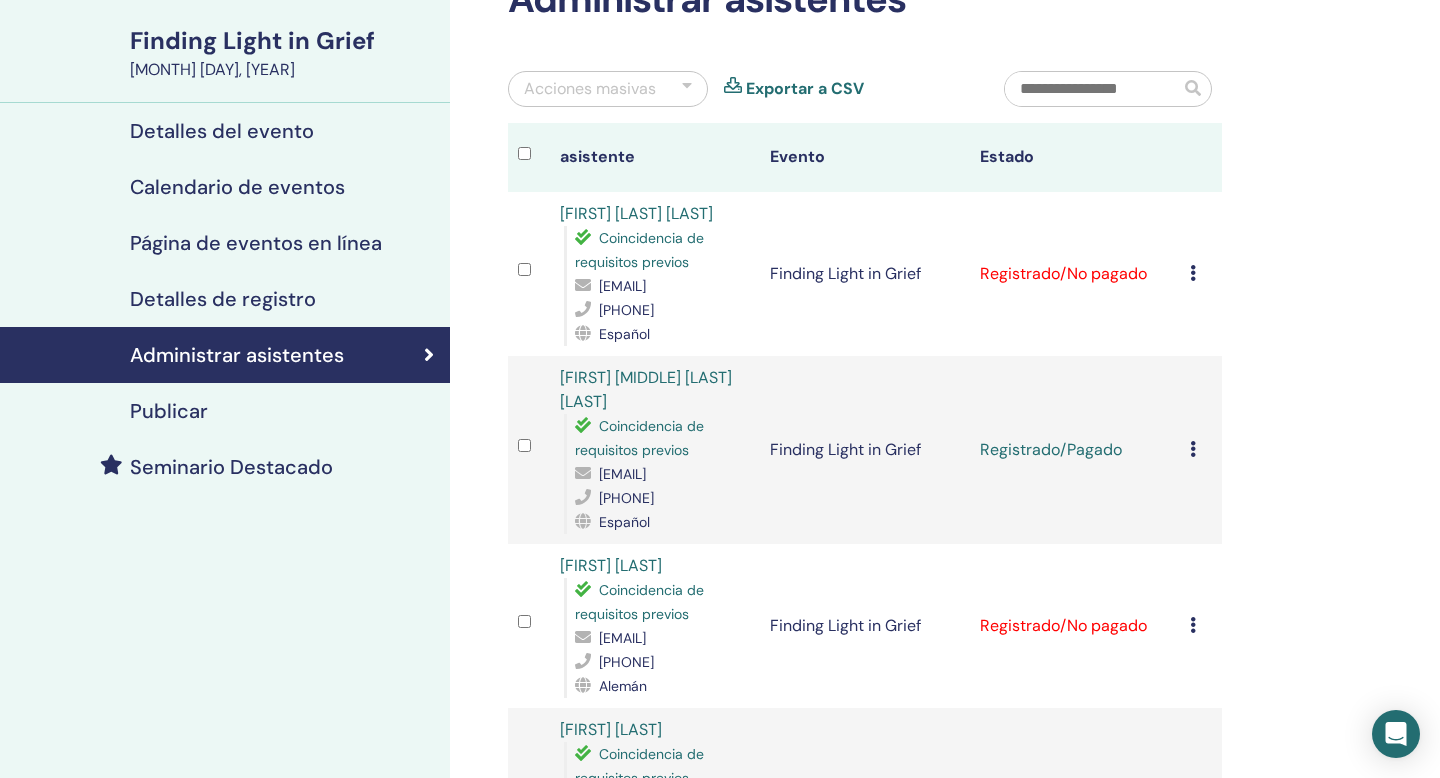 scroll, scrollTop: 0, scrollLeft: 0, axis: both 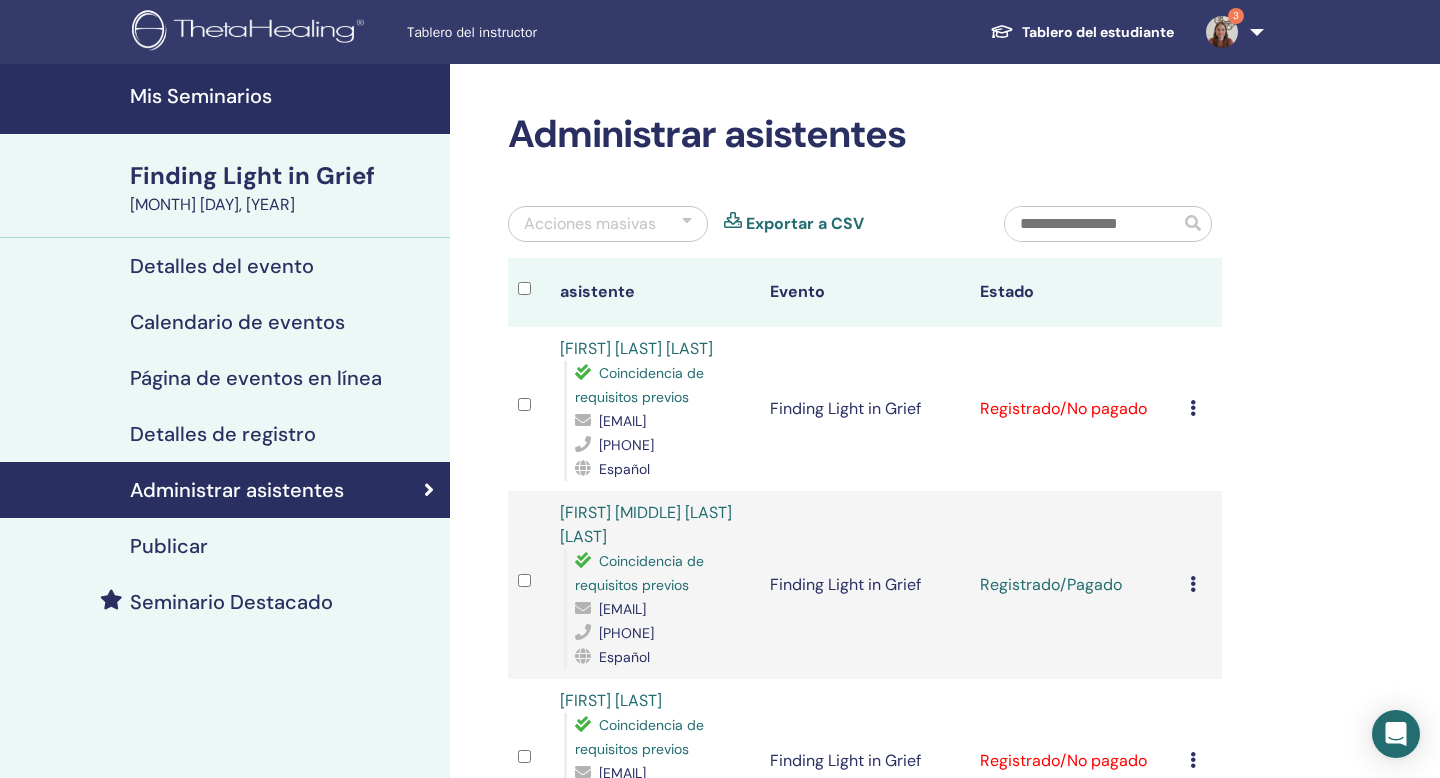 click at bounding box center [1222, 32] 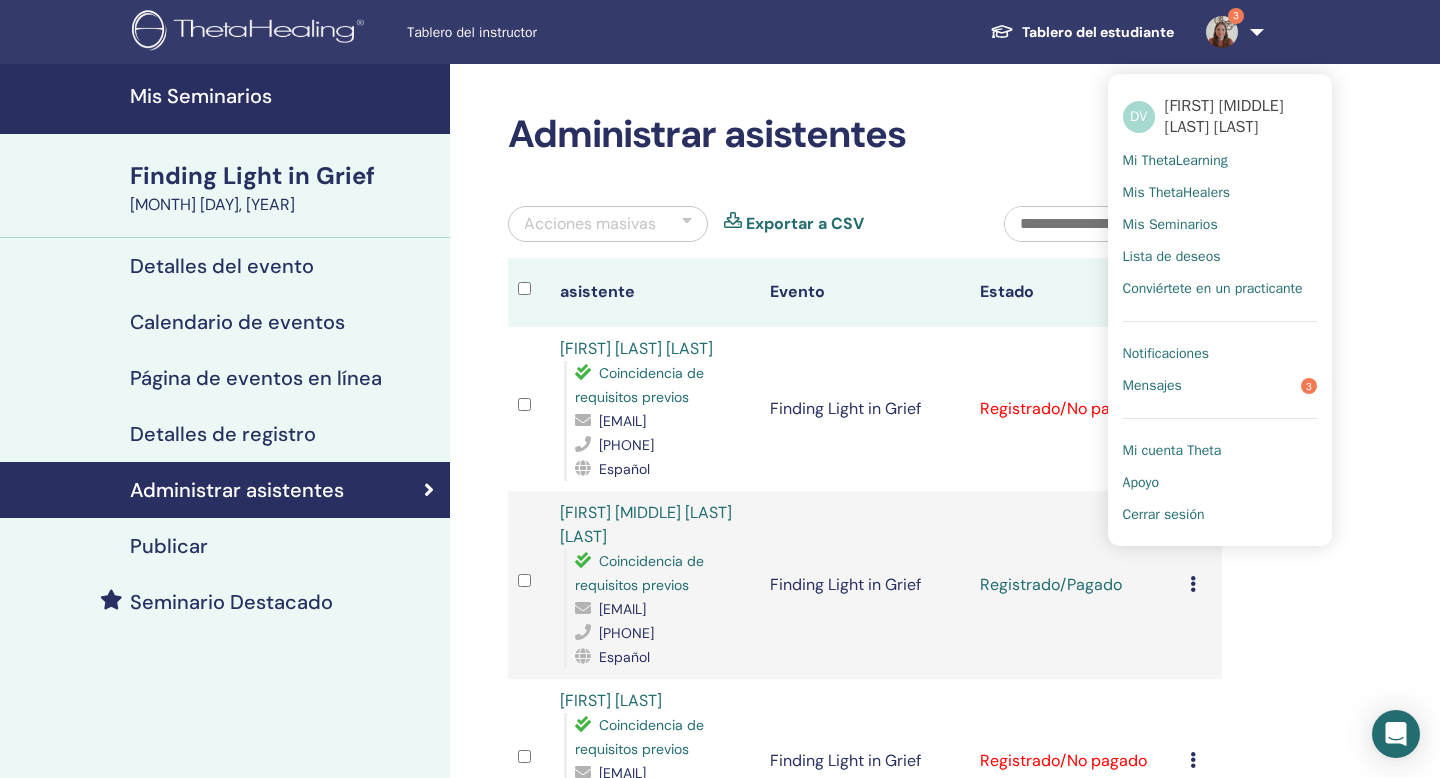 click on "Notificaciones" at bounding box center [1166, 354] 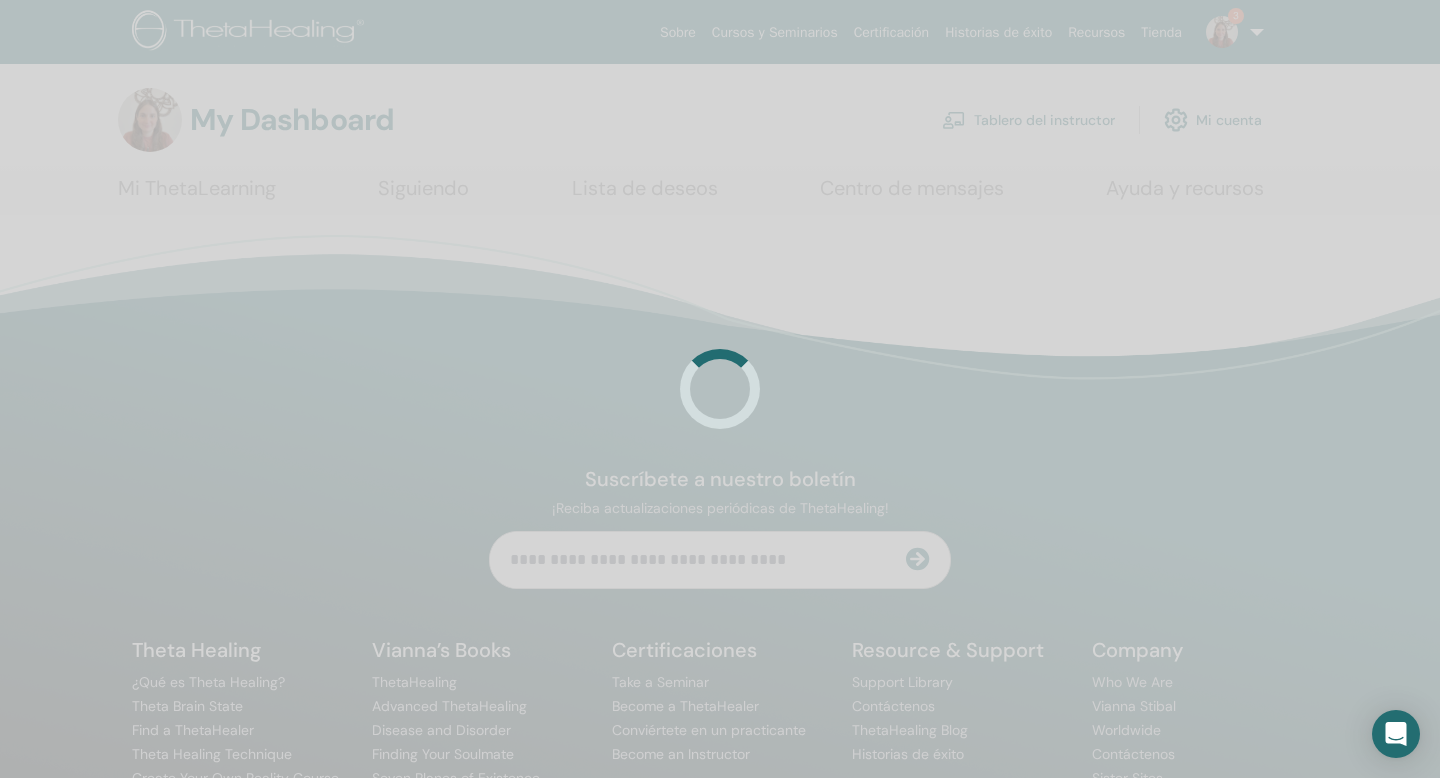 scroll, scrollTop: 0, scrollLeft: 0, axis: both 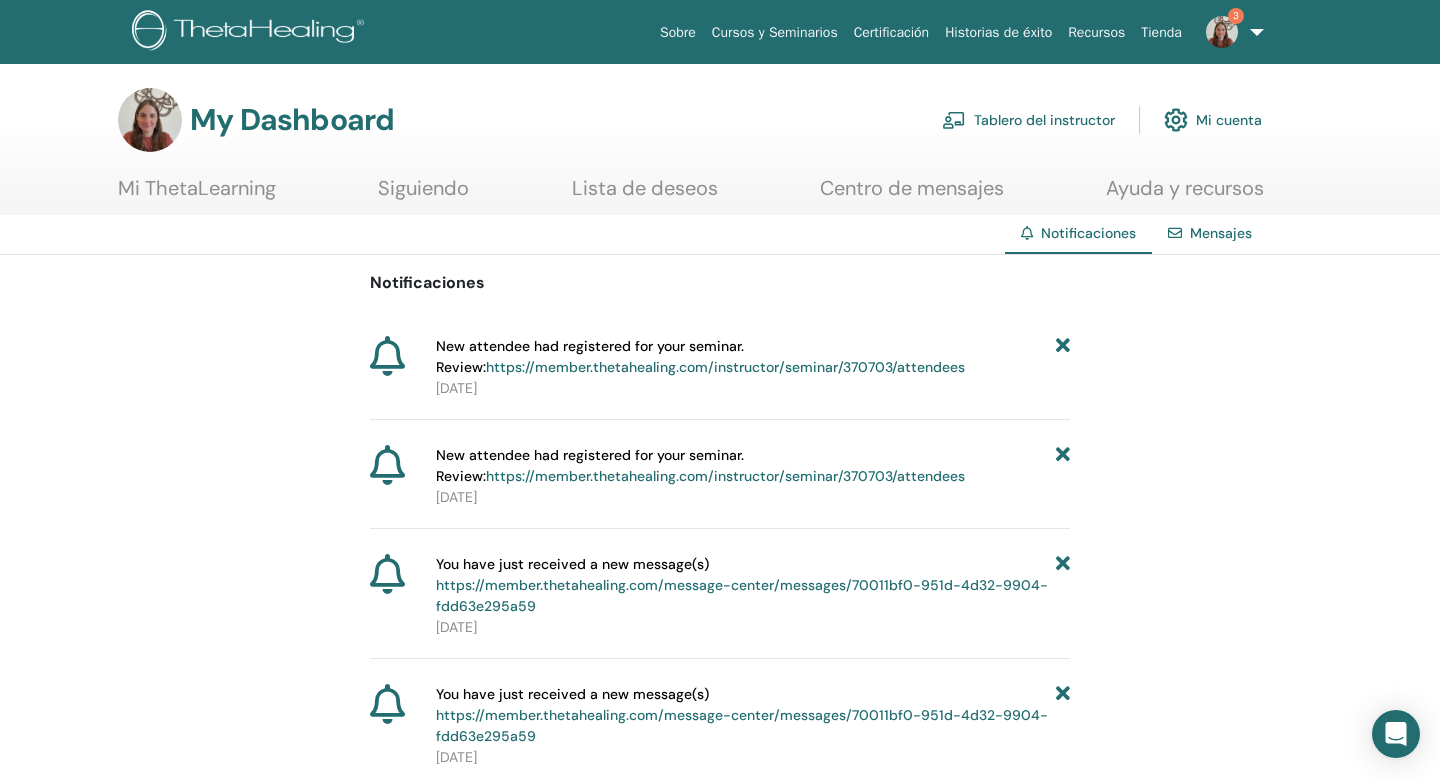 click at bounding box center (1063, 357) 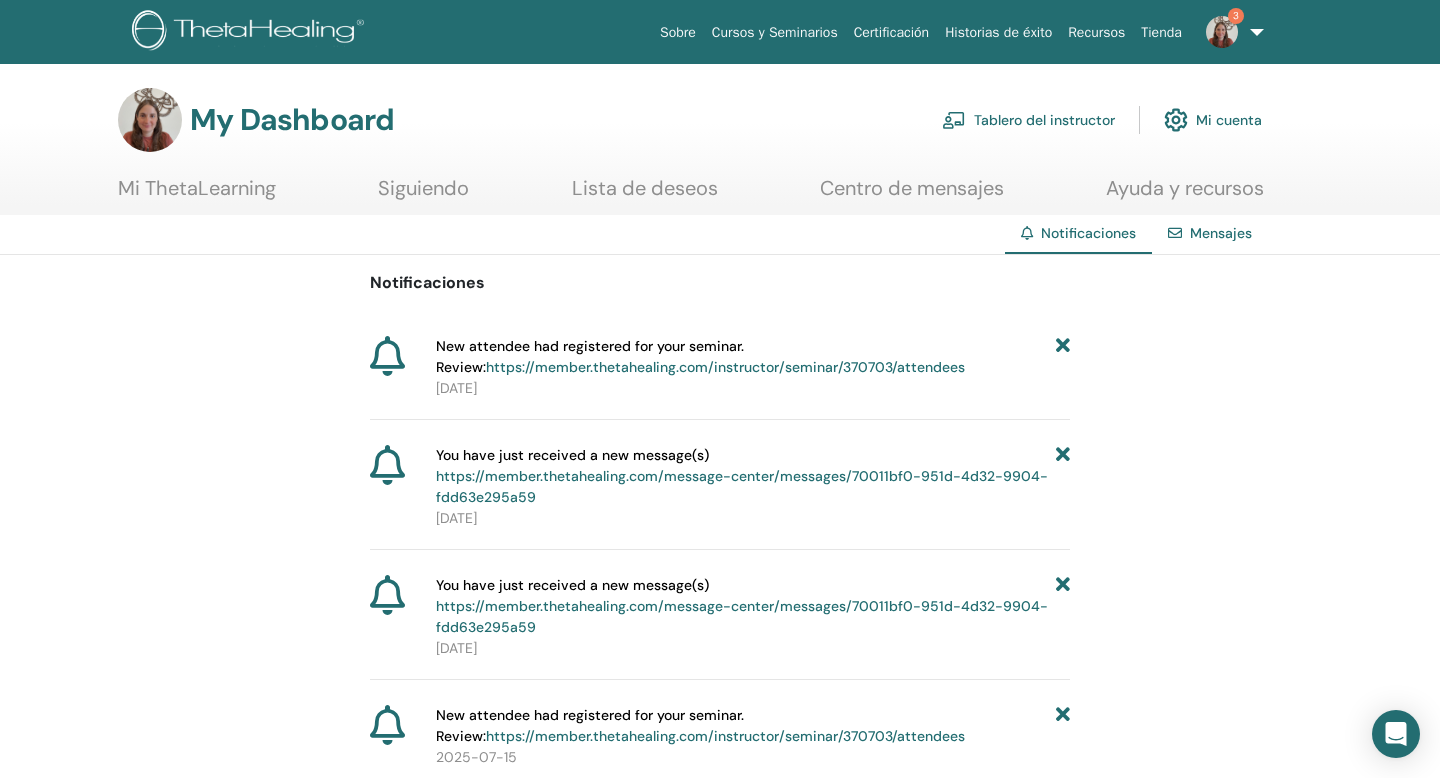 click on "https://member.thetahealing.com/message-center/messages/70011bf0-951d-4d32-9904-fdd63e295a59" at bounding box center (742, 486) 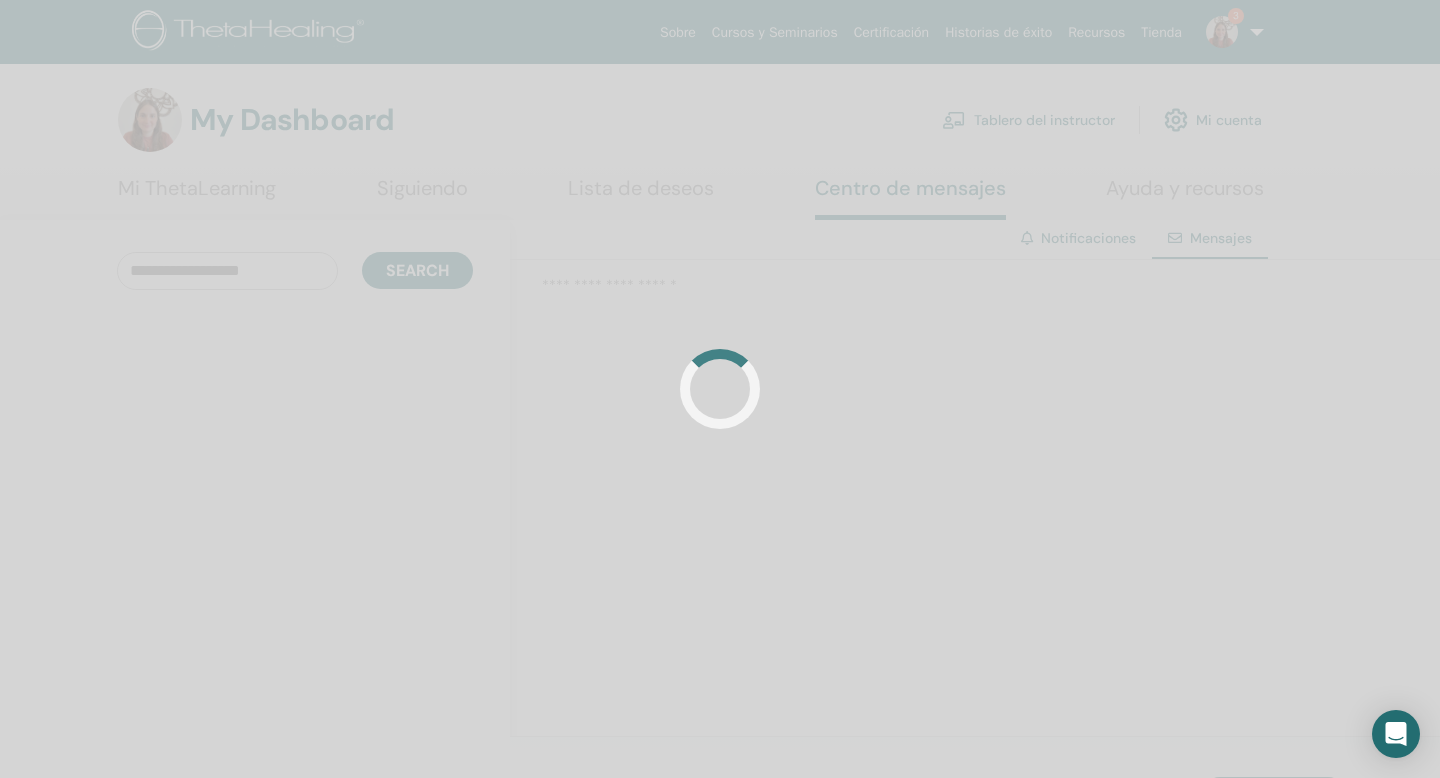 scroll, scrollTop: 0, scrollLeft: 0, axis: both 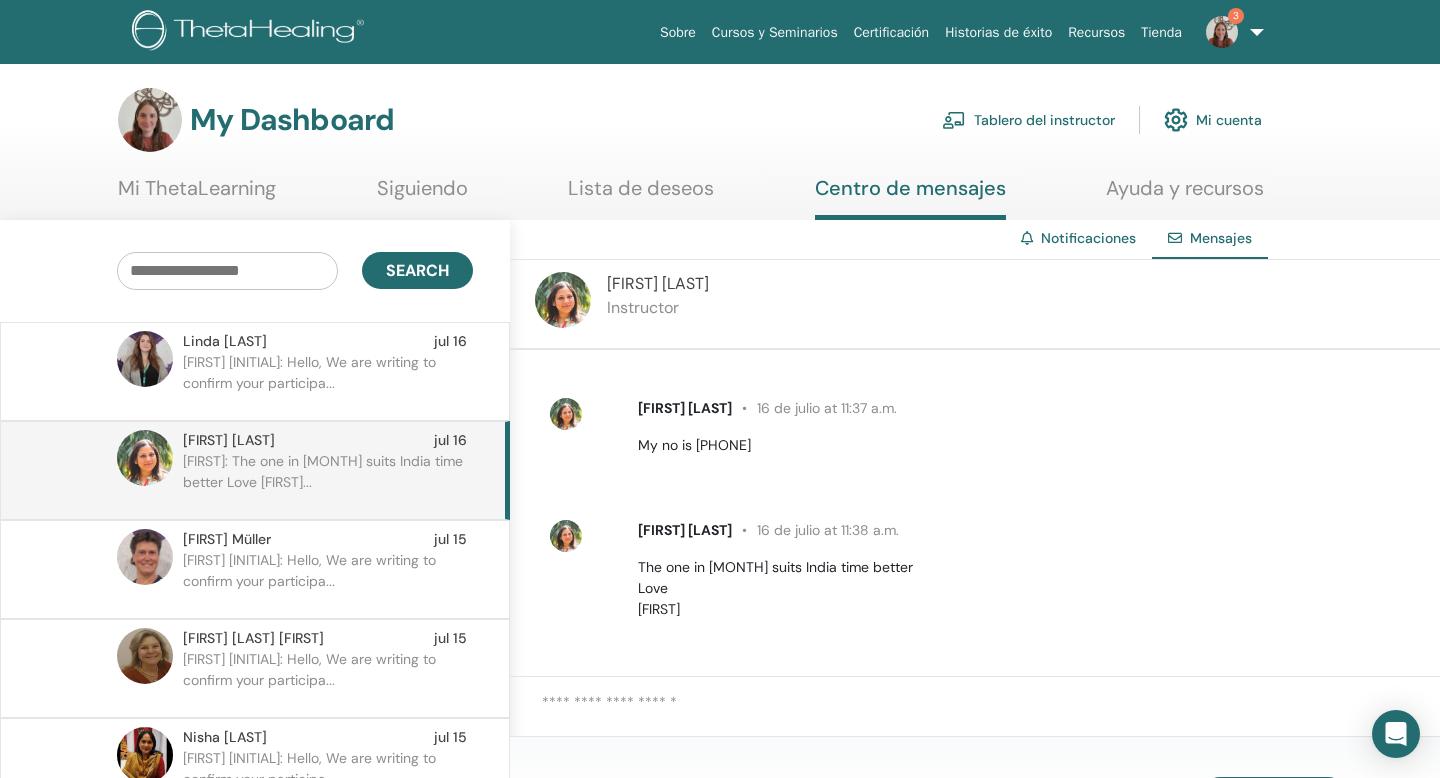 click at bounding box center [991, 715] 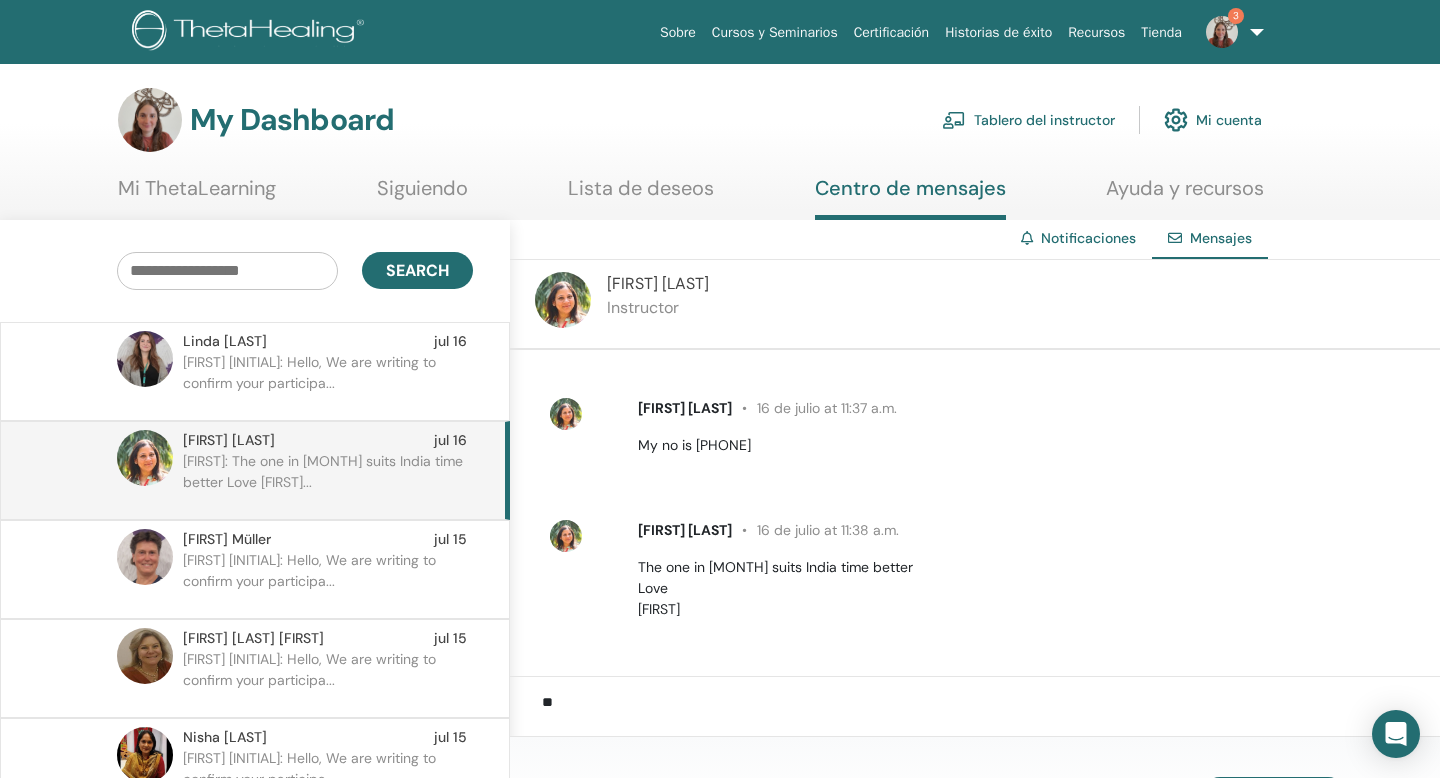 type on "*" 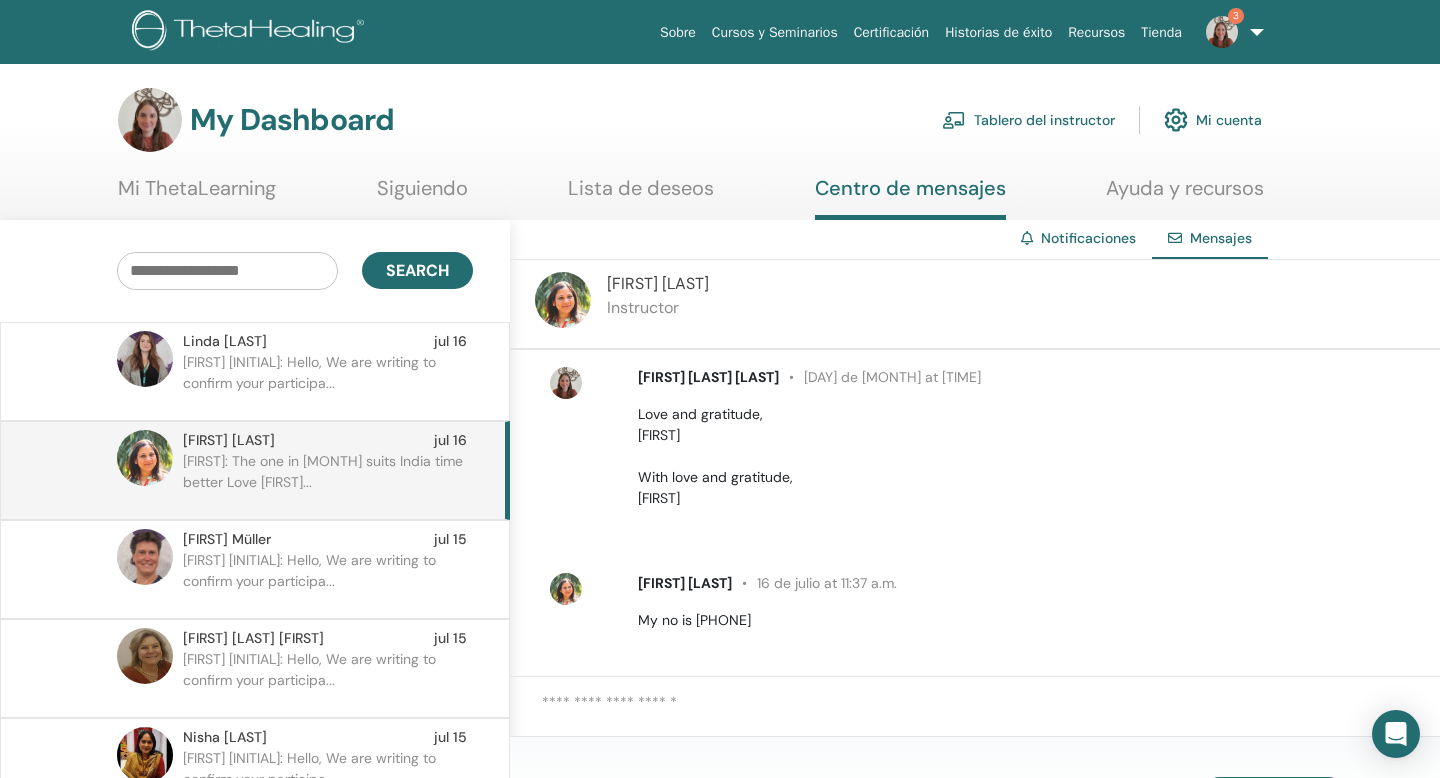 scroll, scrollTop: 388, scrollLeft: 0, axis: vertical 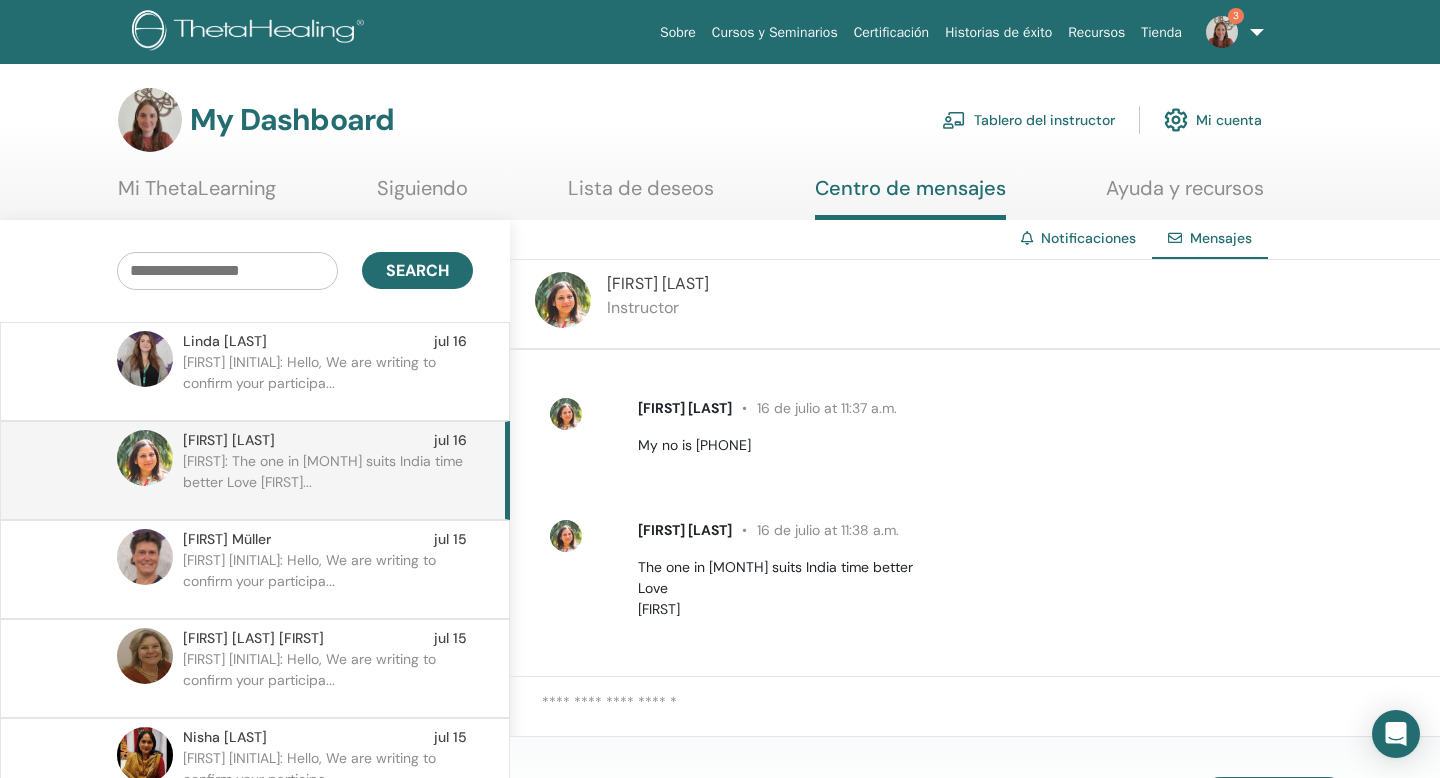 paste on "**********" 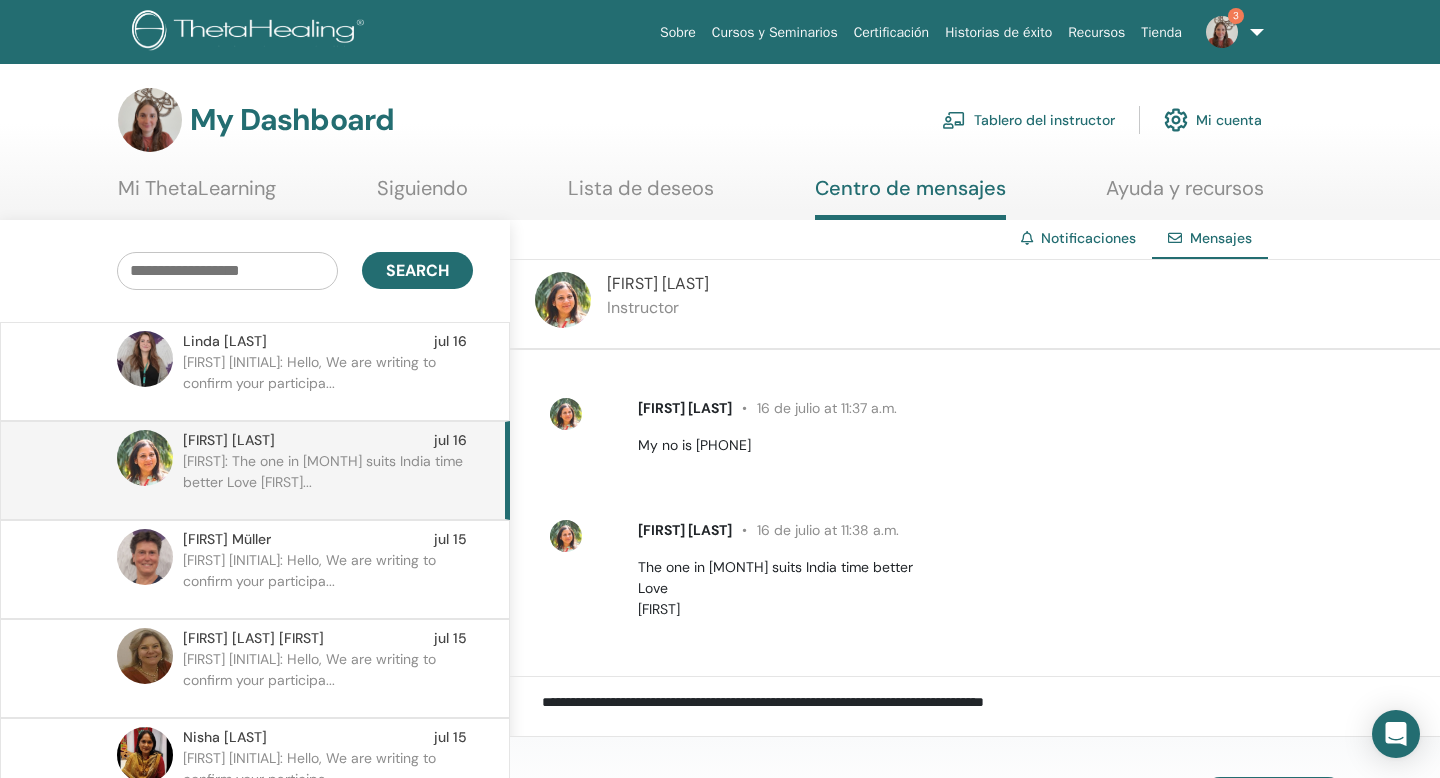 click on "**********" at bounding box center (991, 715) 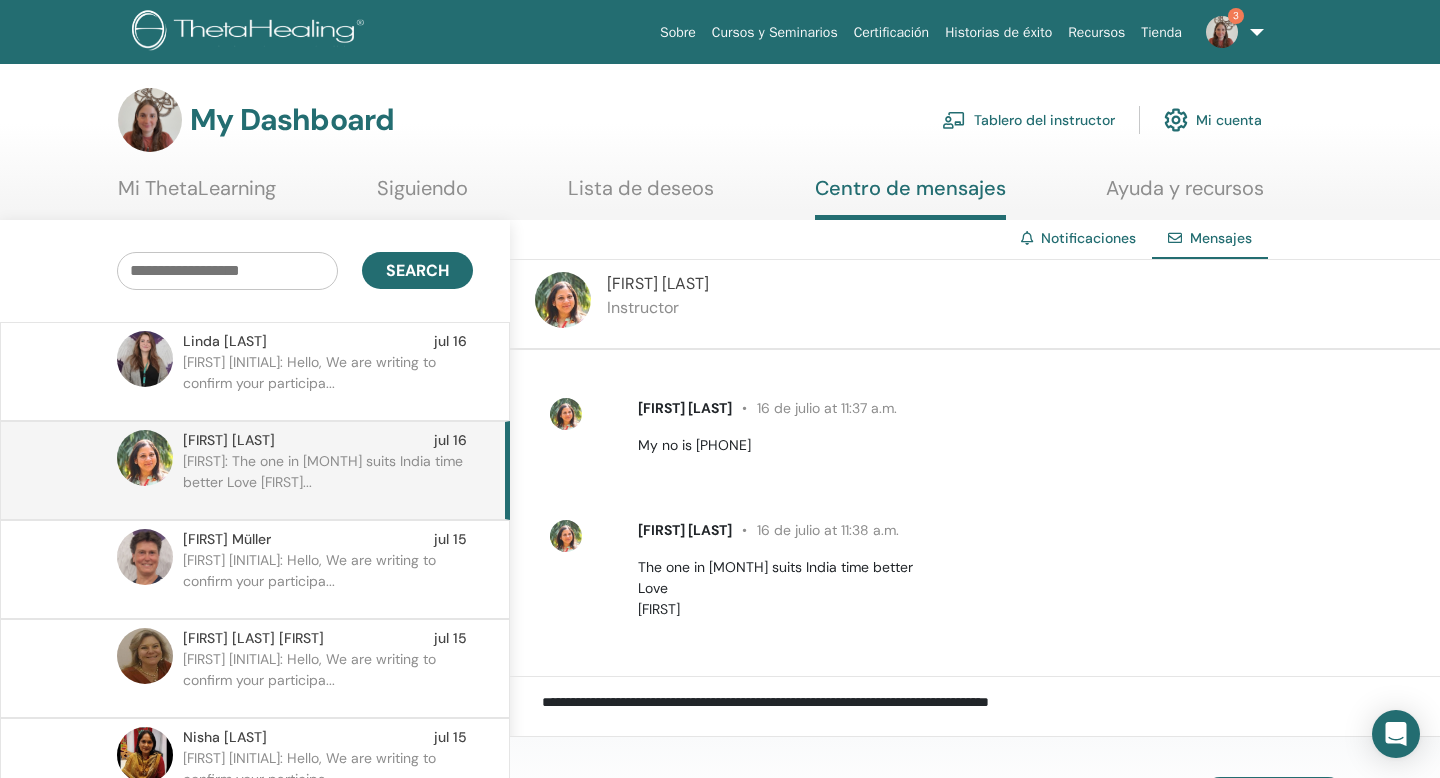 click on "**********" at bounding box center [991, 715] 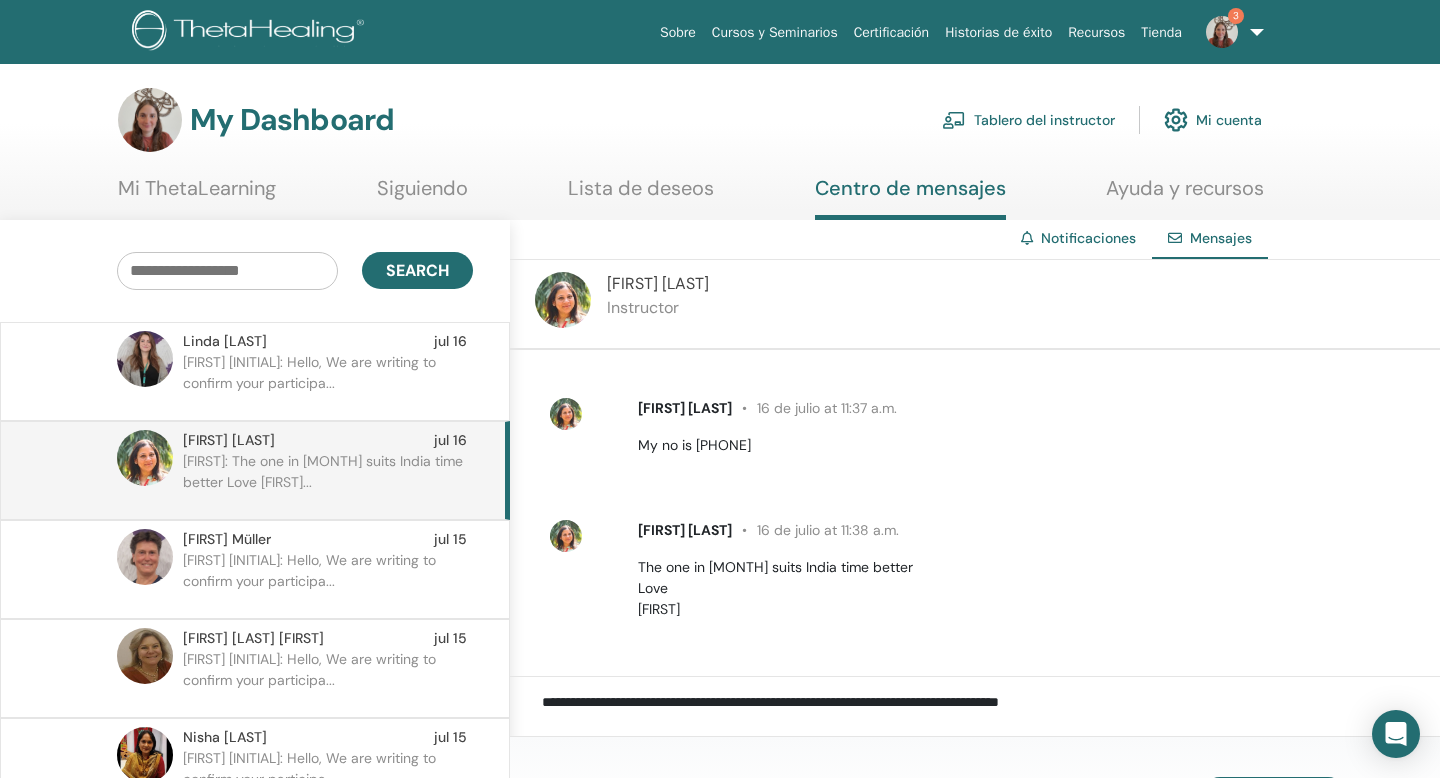 click on "**********" at bounding box center [991, 715] 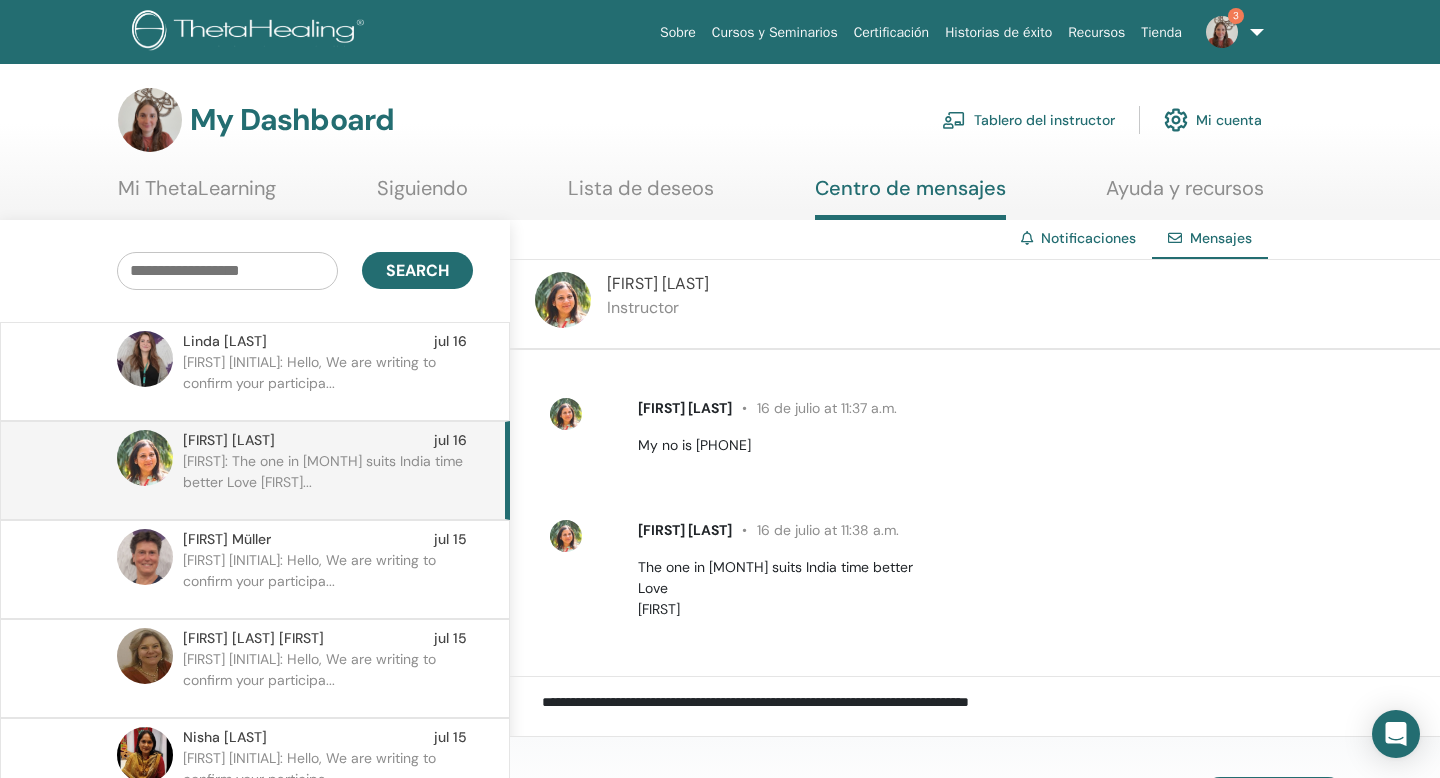 click on "**********" at bounding box center (991, 715) 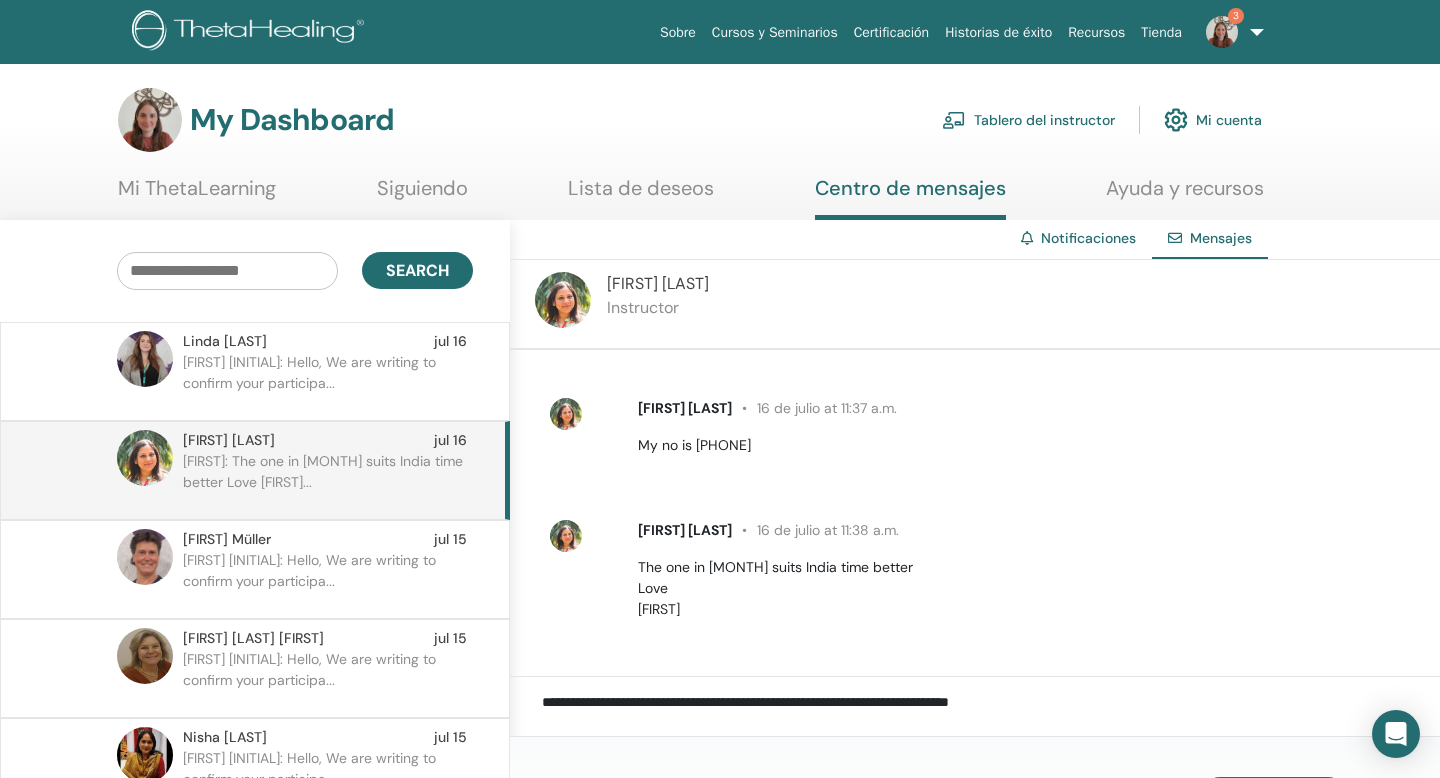 click on "**********" at bounding box center (991, 715) 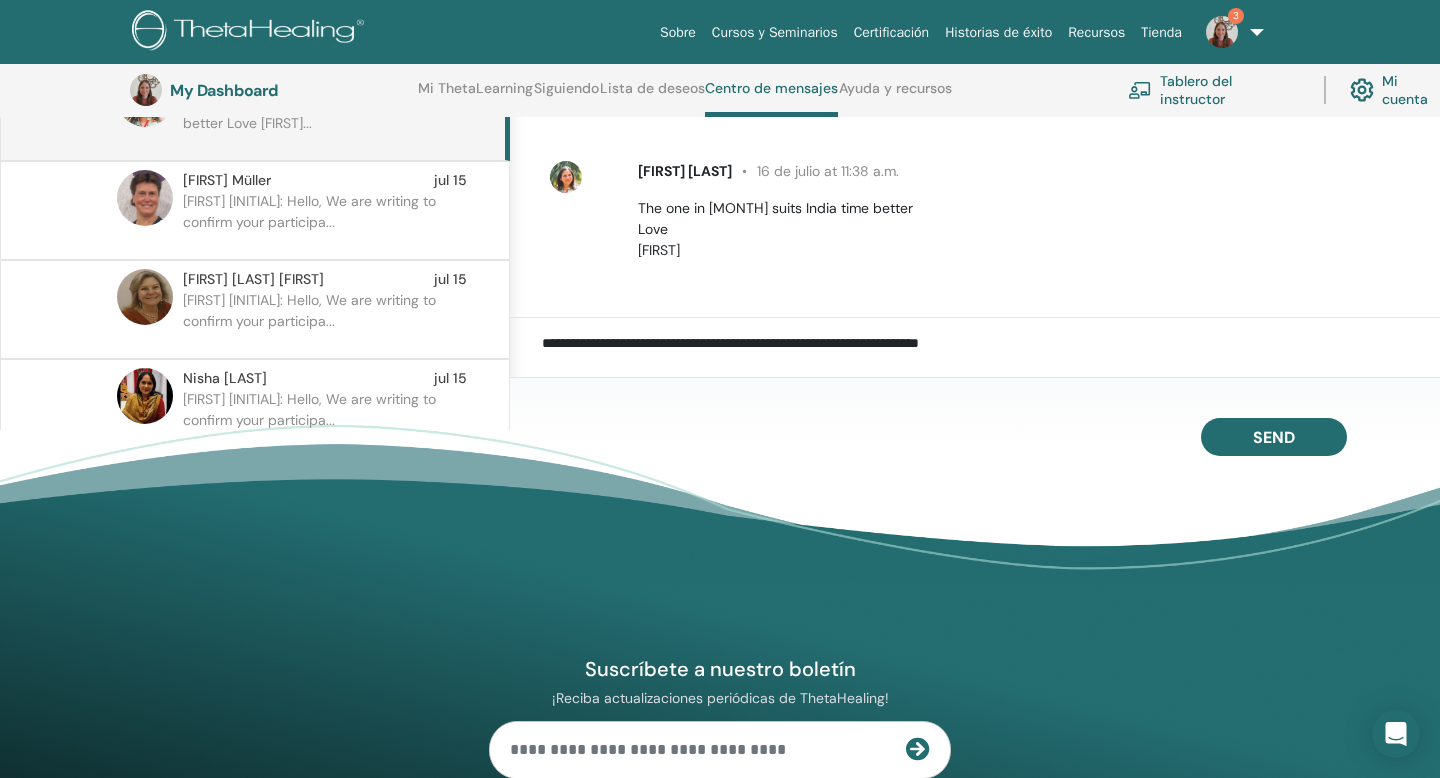 scroll, scrollTop: 409, scrollLeft: 0, axis: vertical 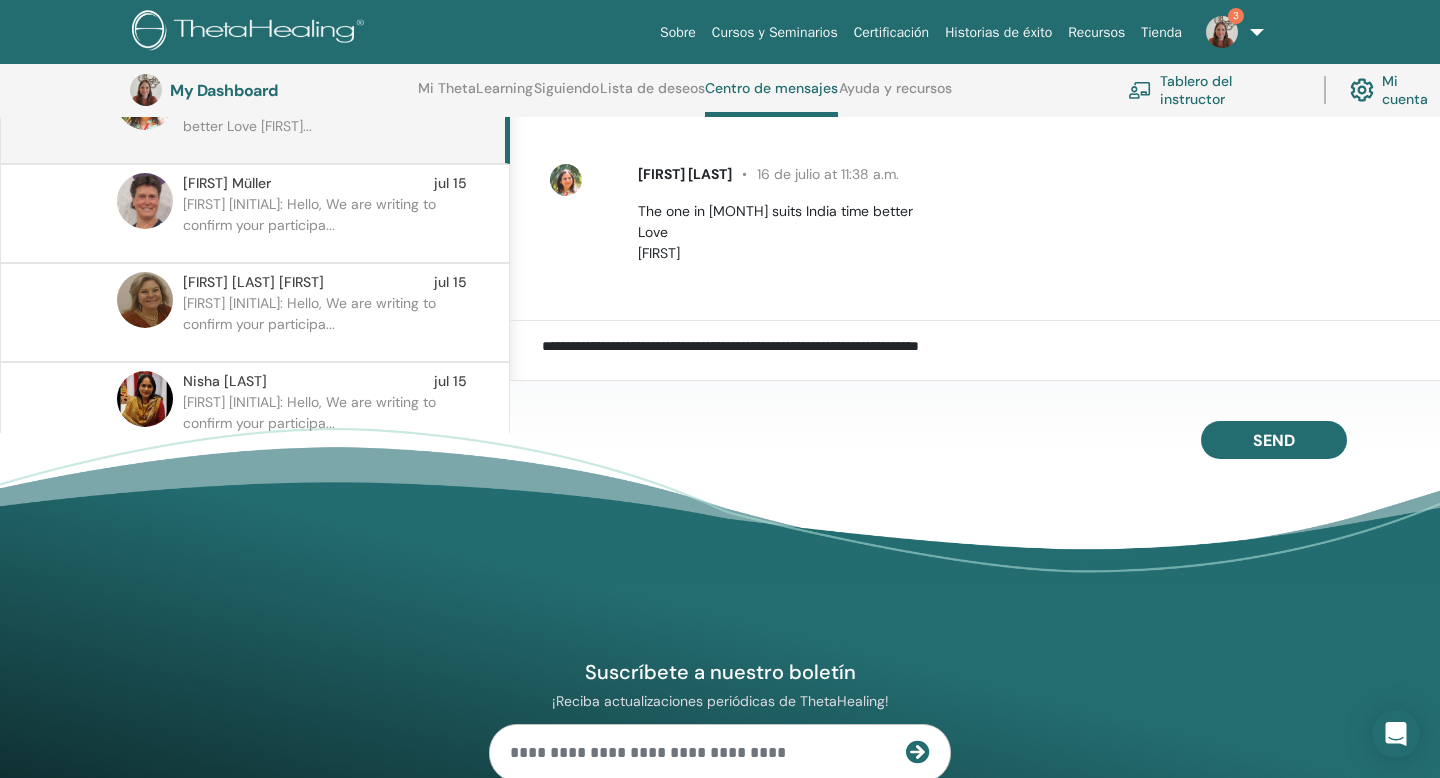 type on "**********" 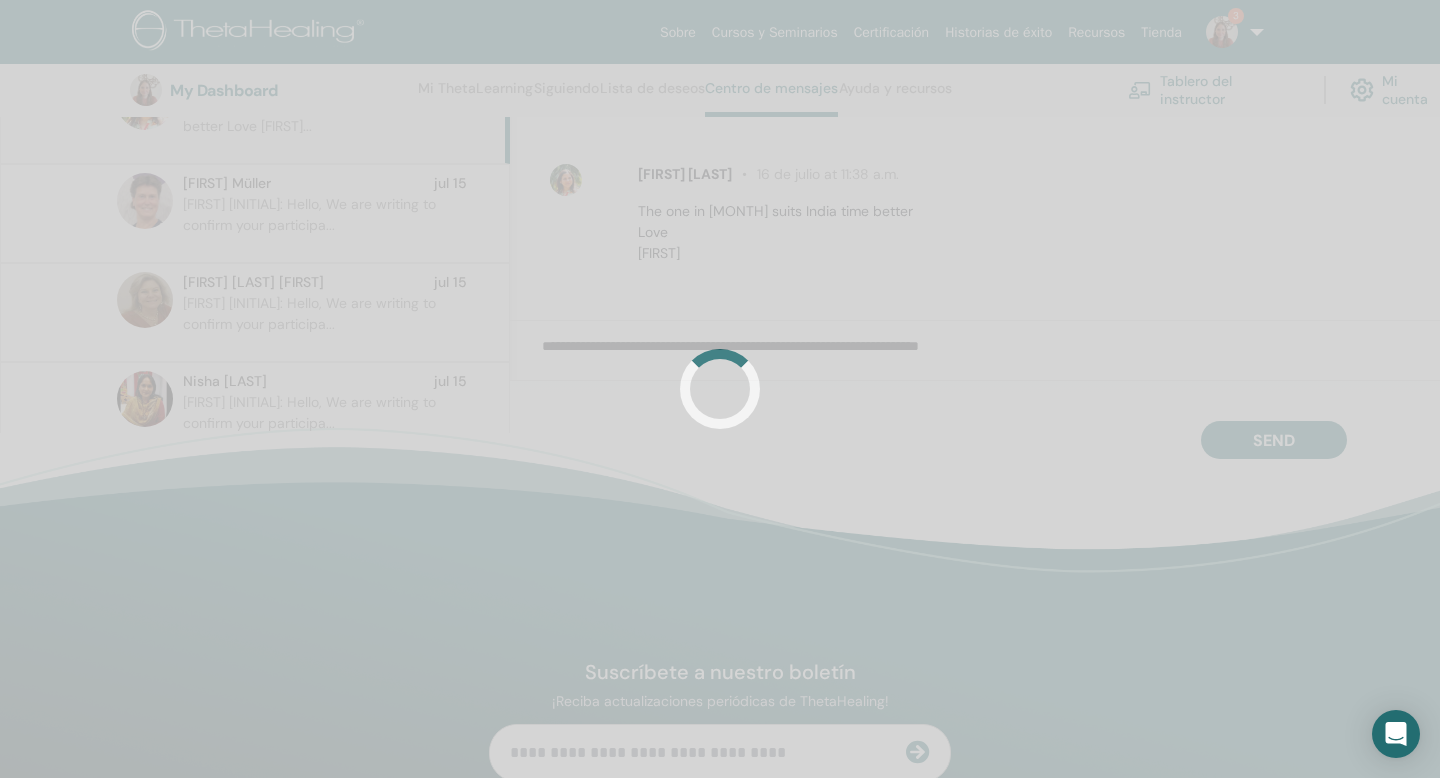 type 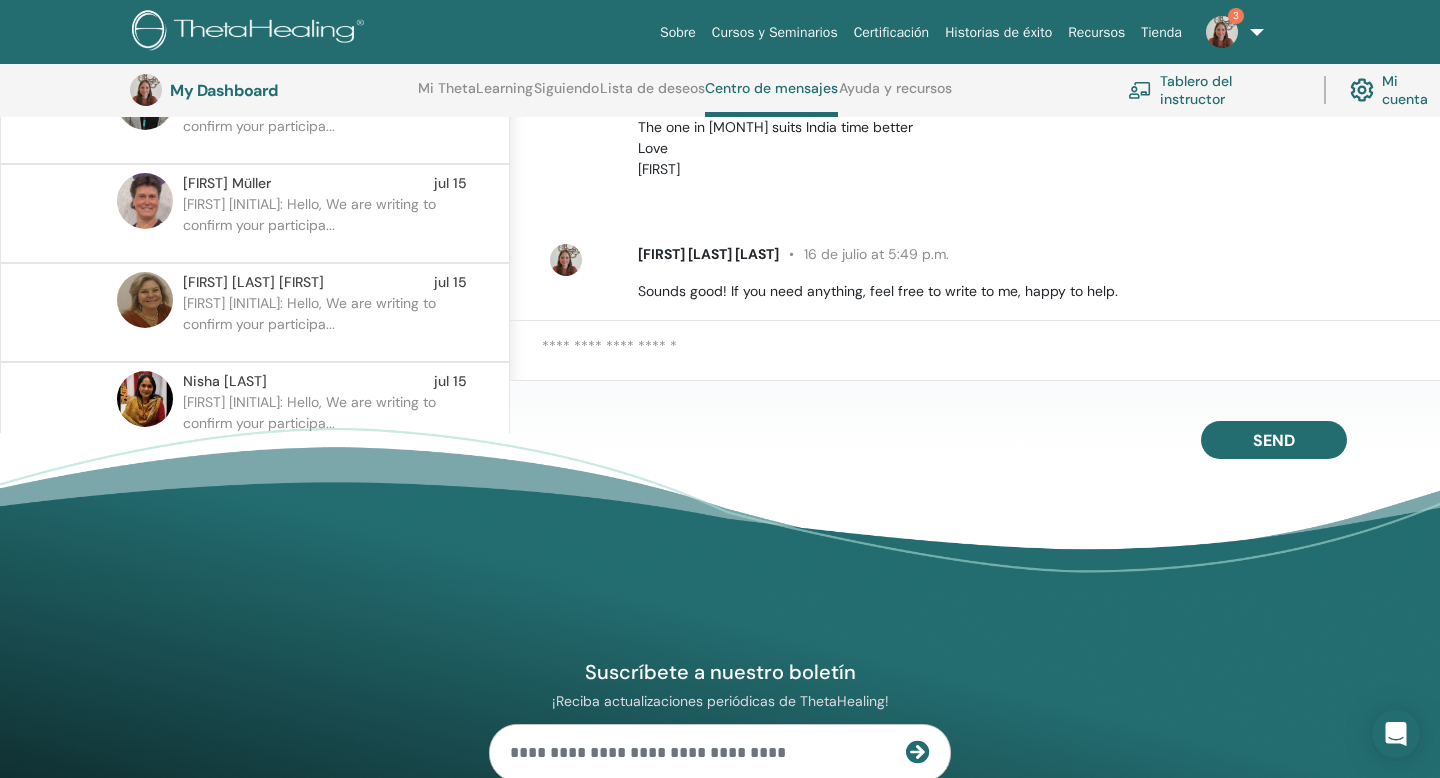 scroll, scrollTop: 343, scrollLeft: 3, axis: both 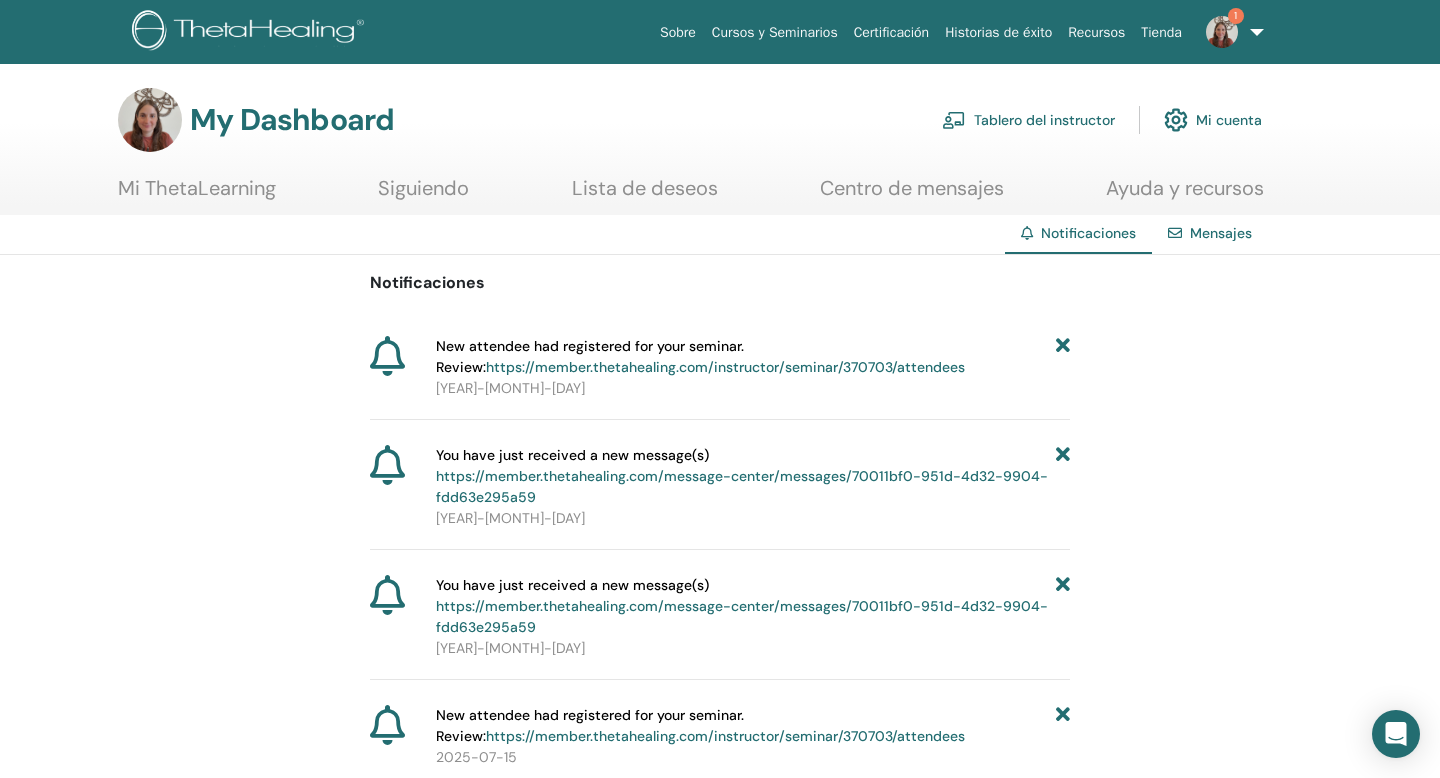 click on "https://member.thetahealing.com/instructor/seminar/370703/attendees" at bounding box center (725, 367) 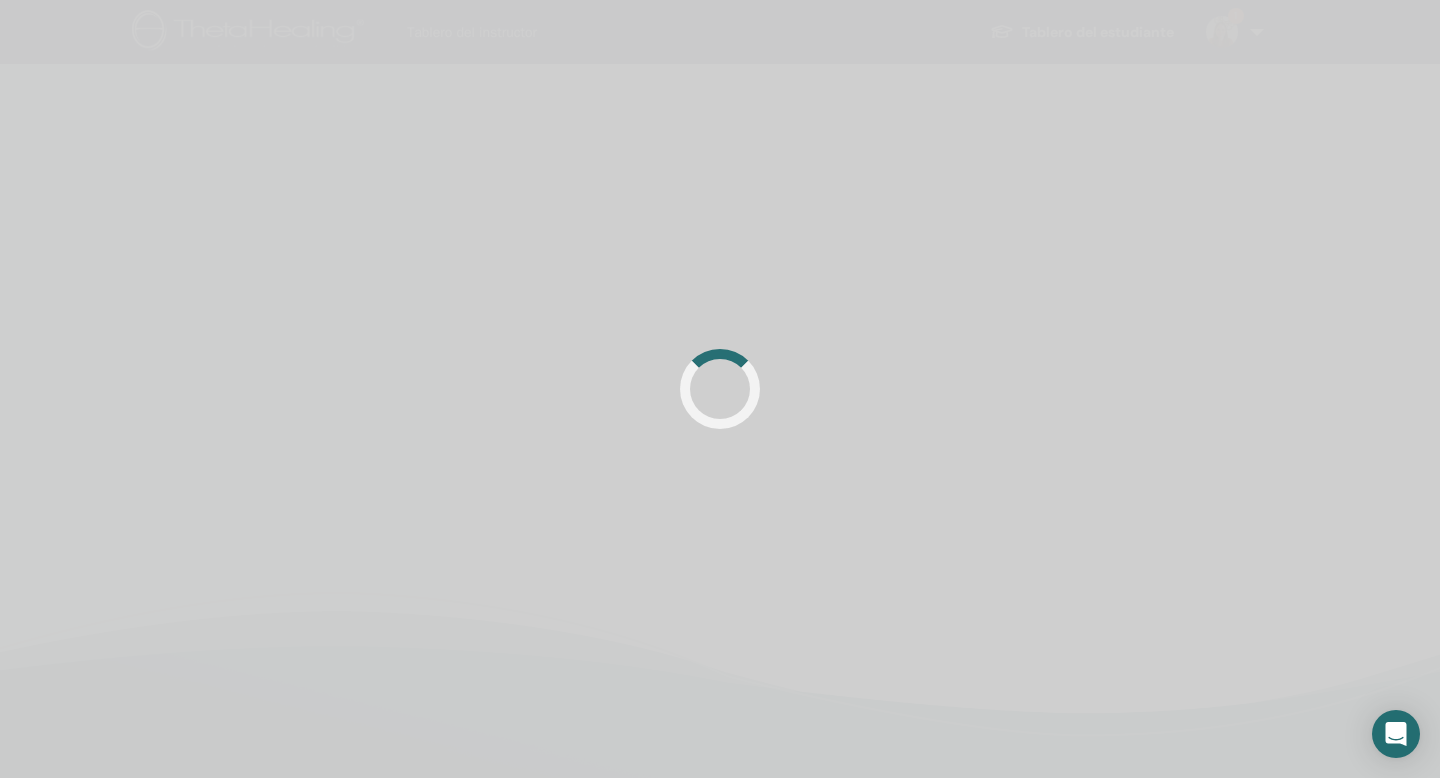 scroll, scrollTop: 0, scrollLeft: 0, axis: both 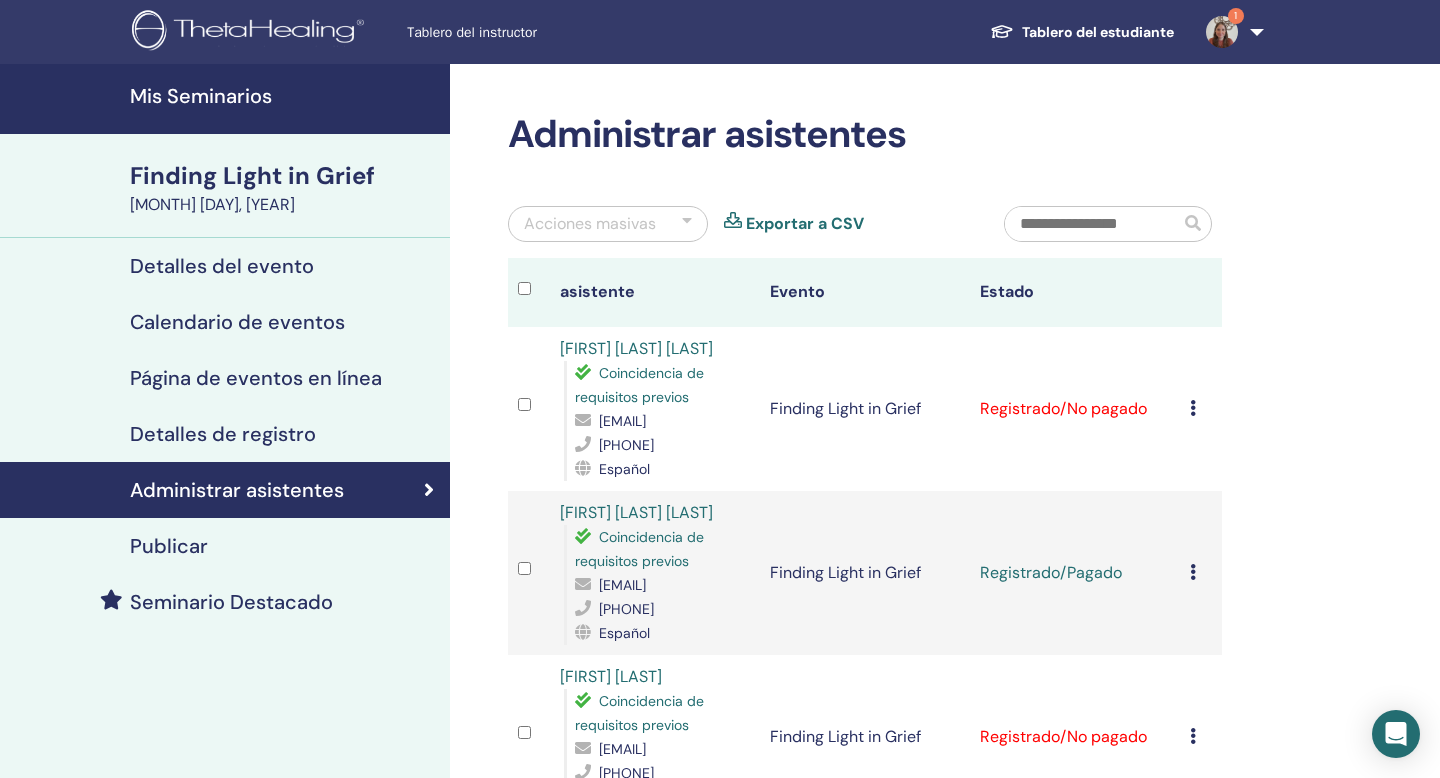 click at bounding box center (1222, 32) 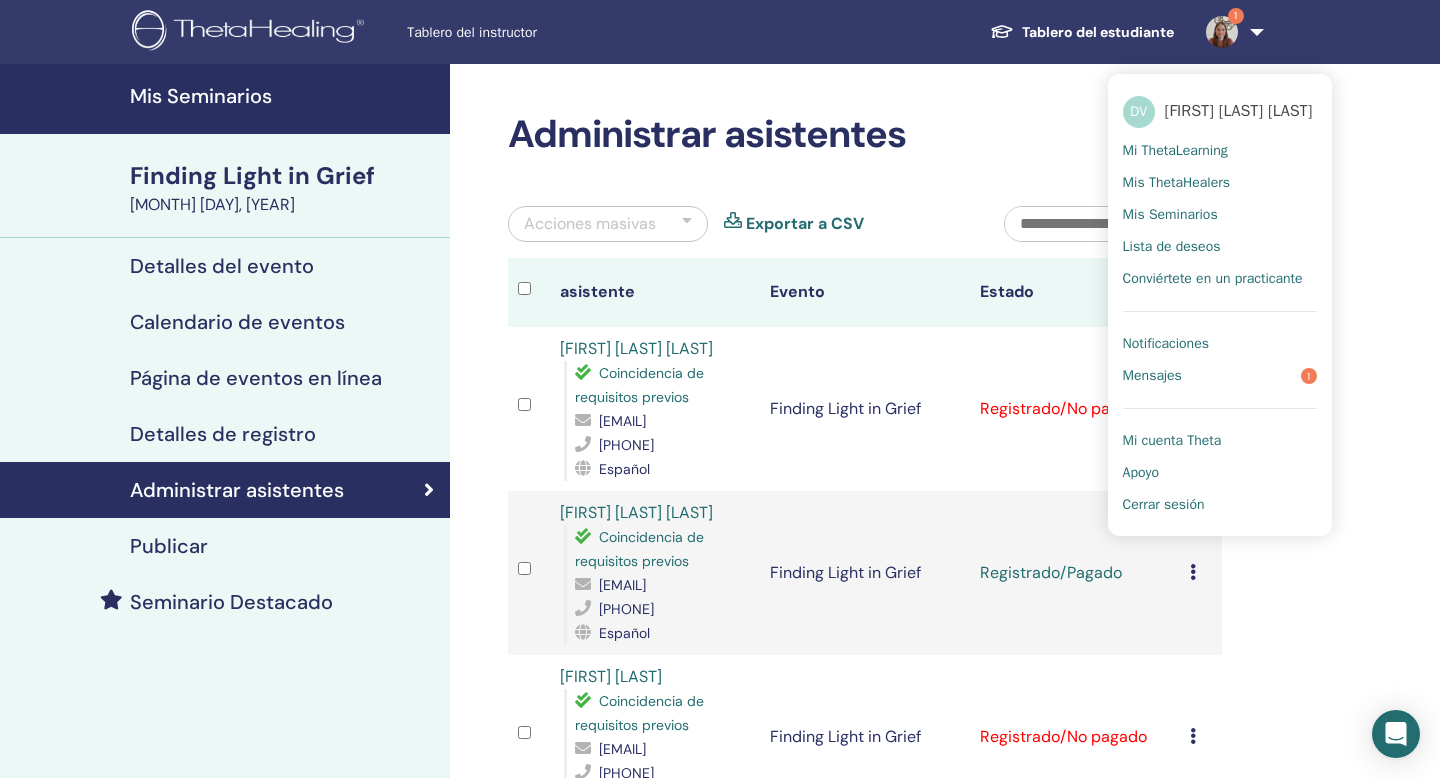 click on "Registrado/No pagado" at bounding box center (1075, 409) 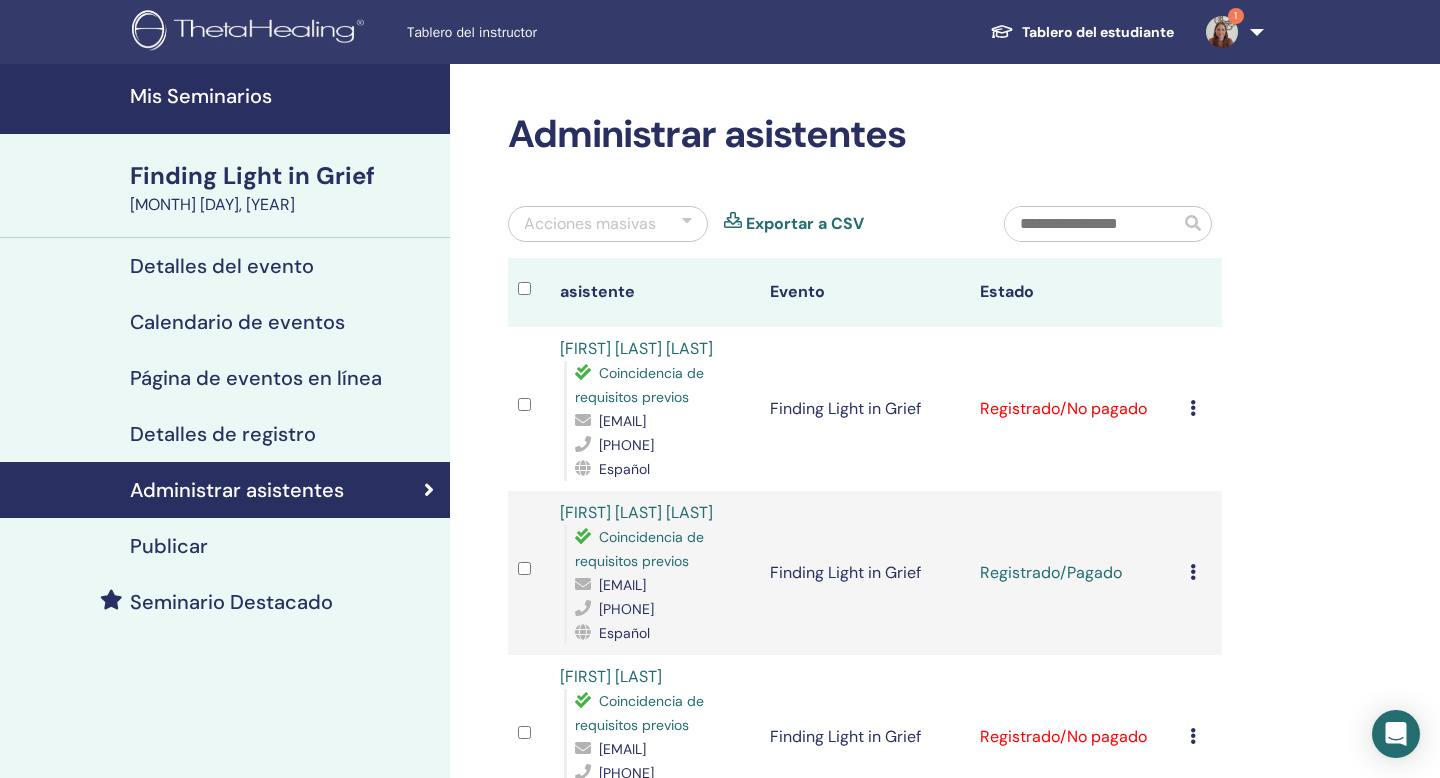 click at bounding box center (1193, 408) 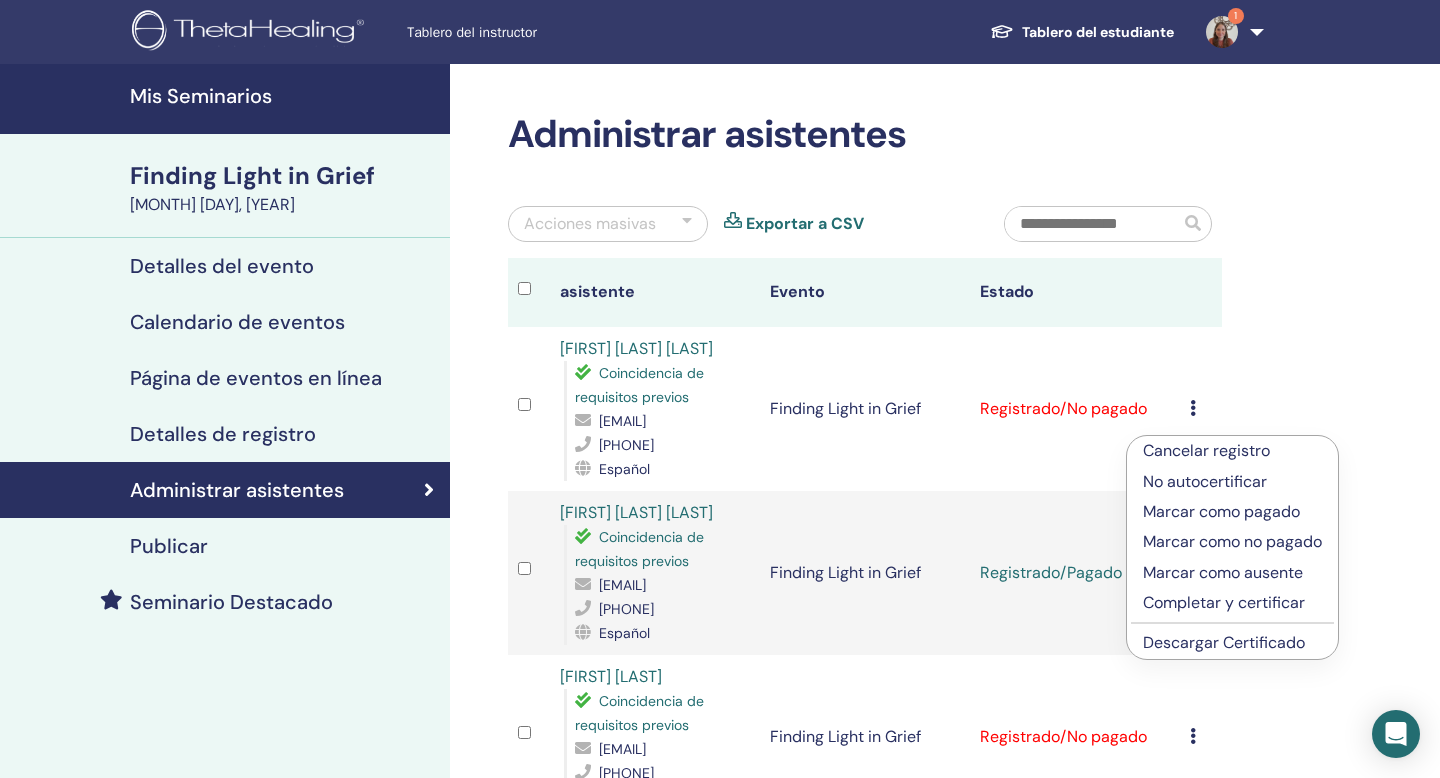 click on "Marcar como pagado" at bounding box center (1232, 512) 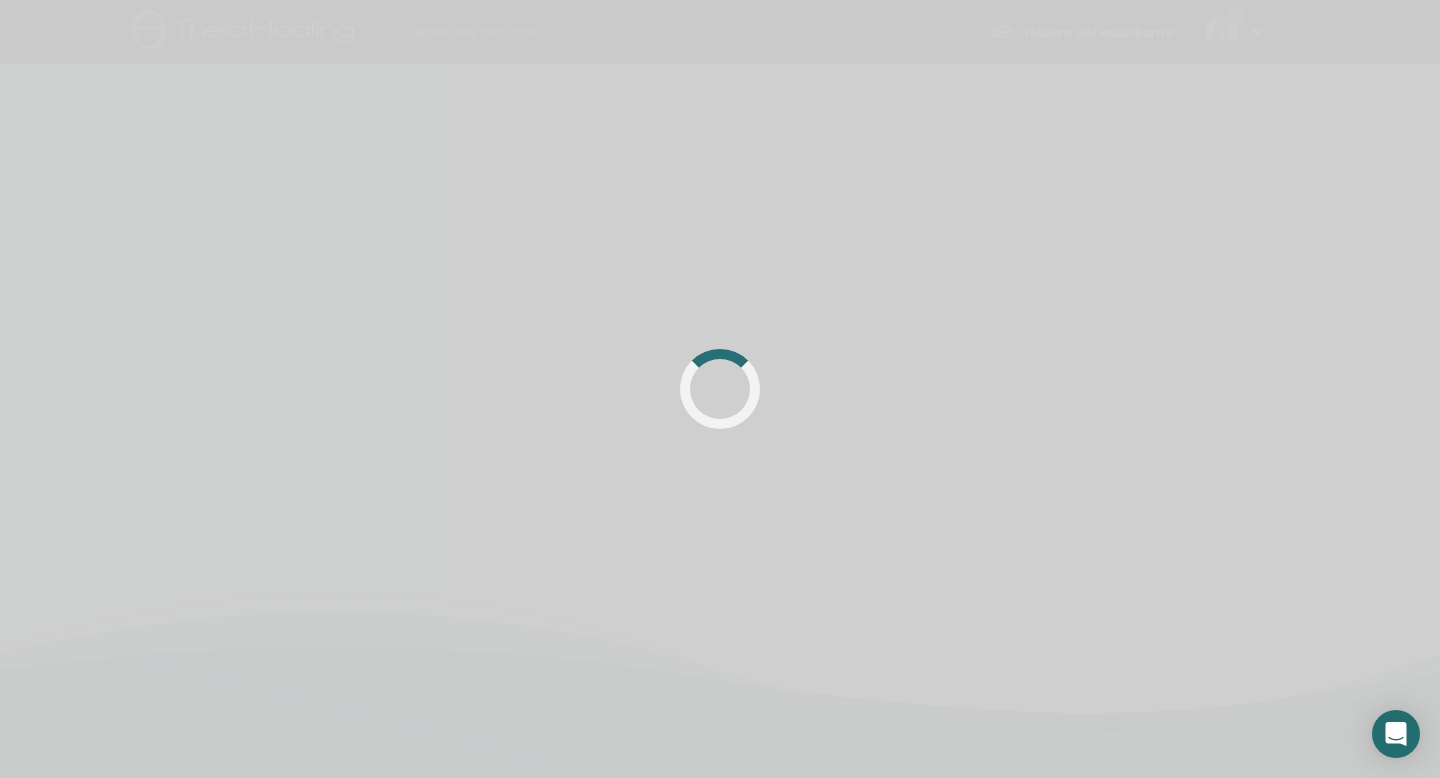scroll, scrollTop: 0, scrollLeft: 0, axis: both 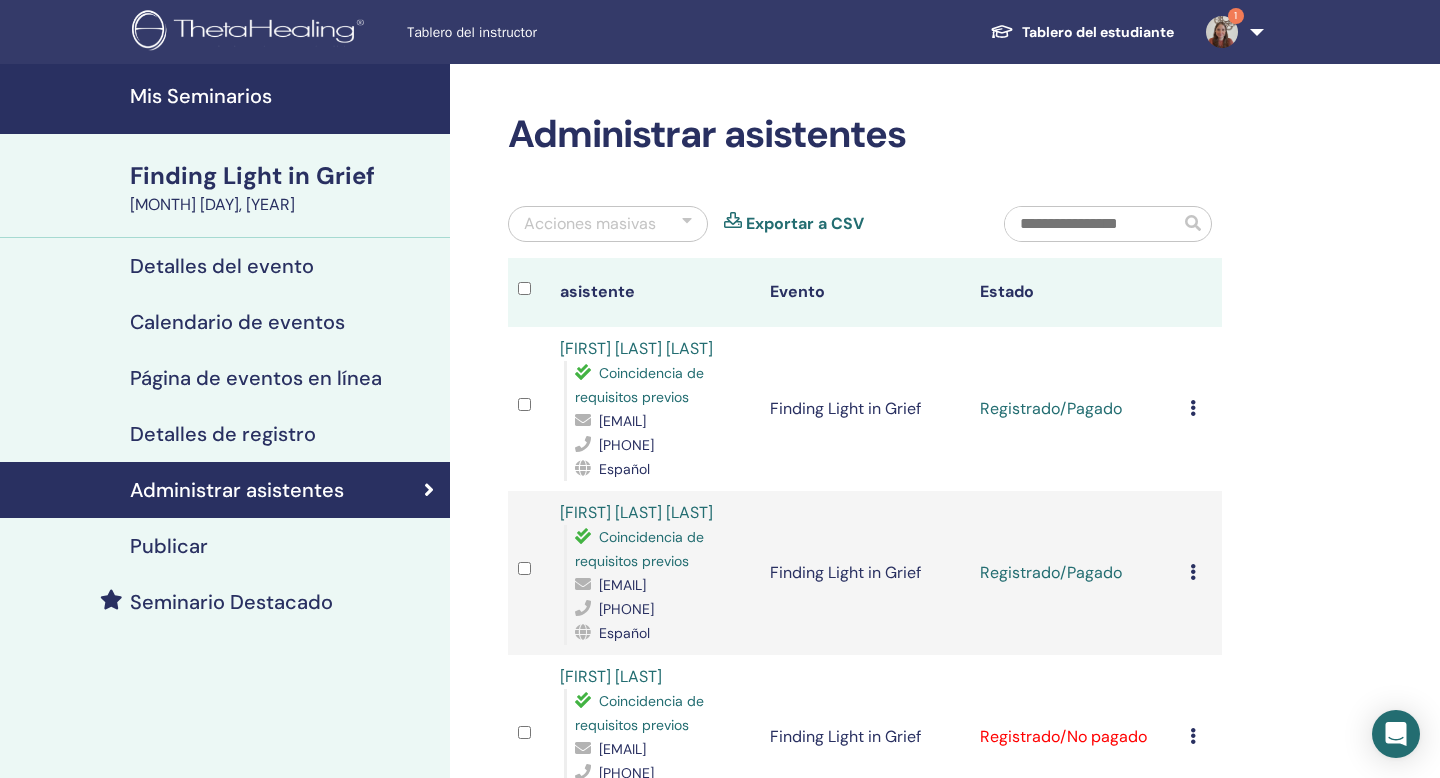 click at bounding box center (1222, 32) 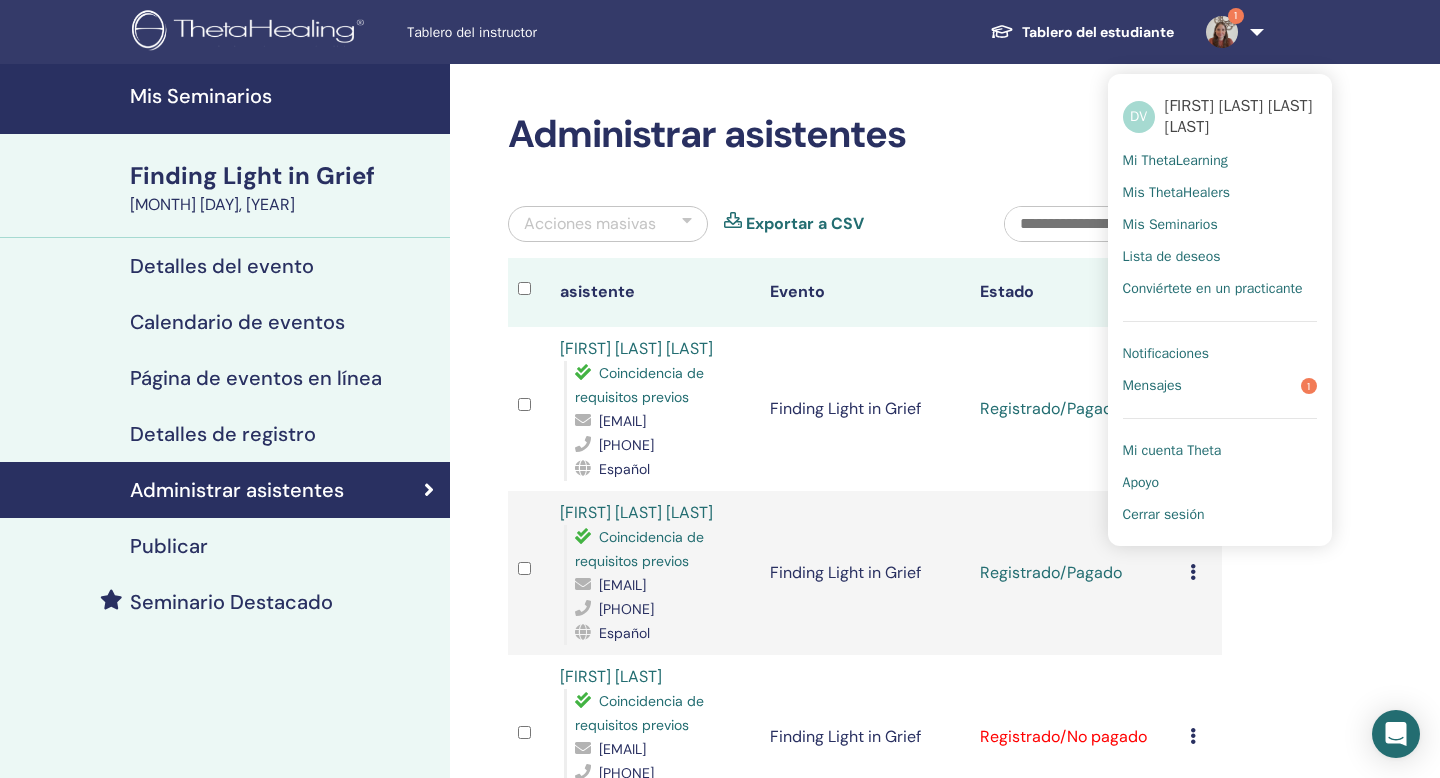 click on "Notificaciones" at bounding box center (1166, 354) 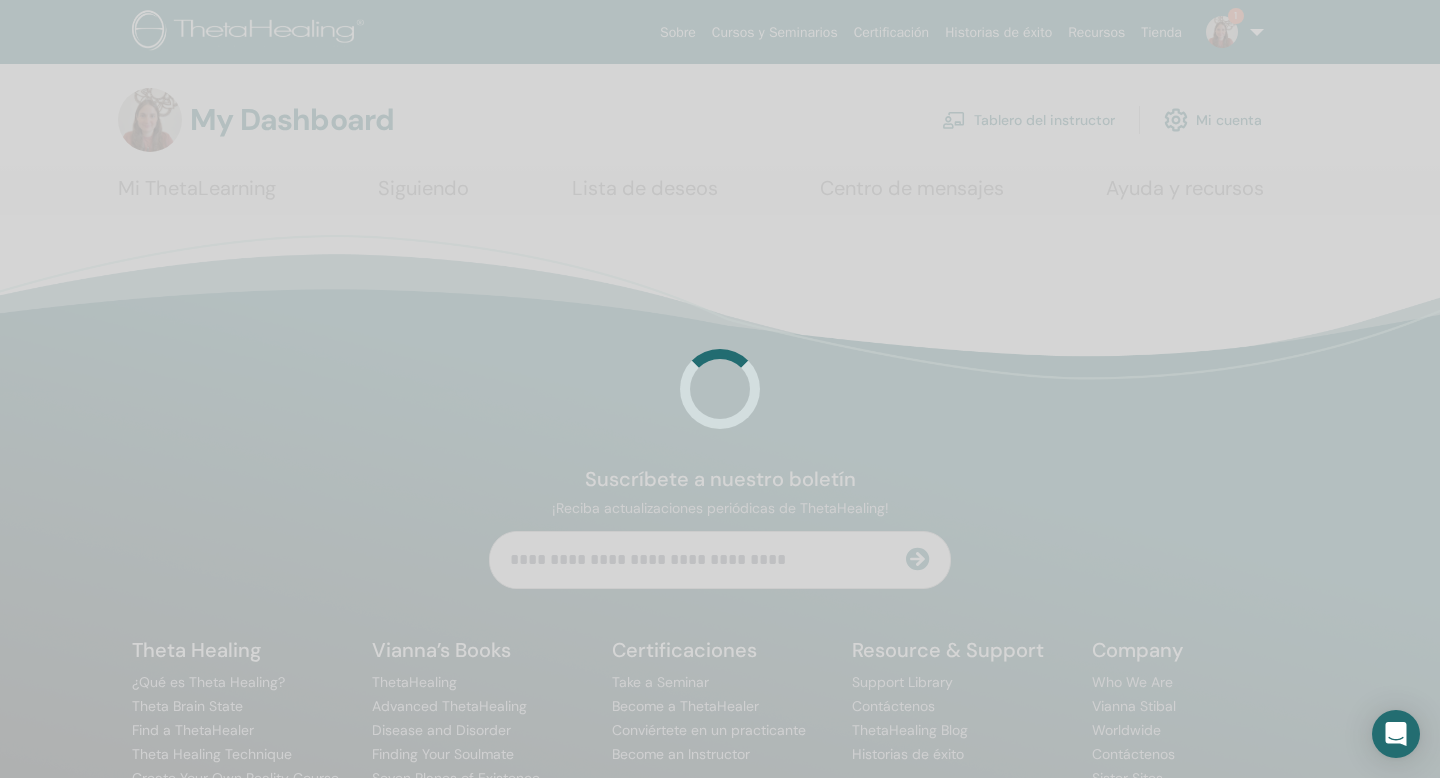 scroll, scrollTop: 0, scrollLeft: 0, axis: both 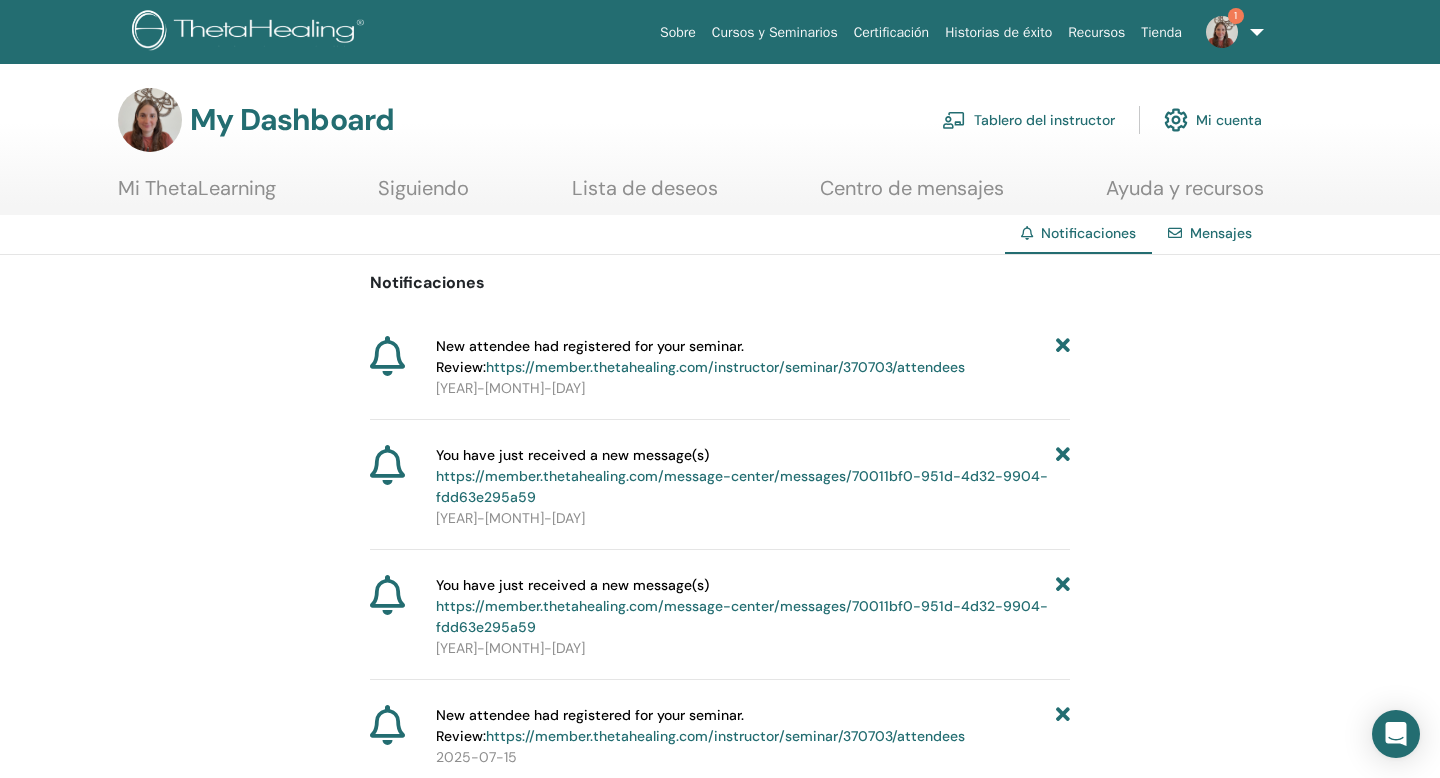 click at bounding box center (1063, 357) 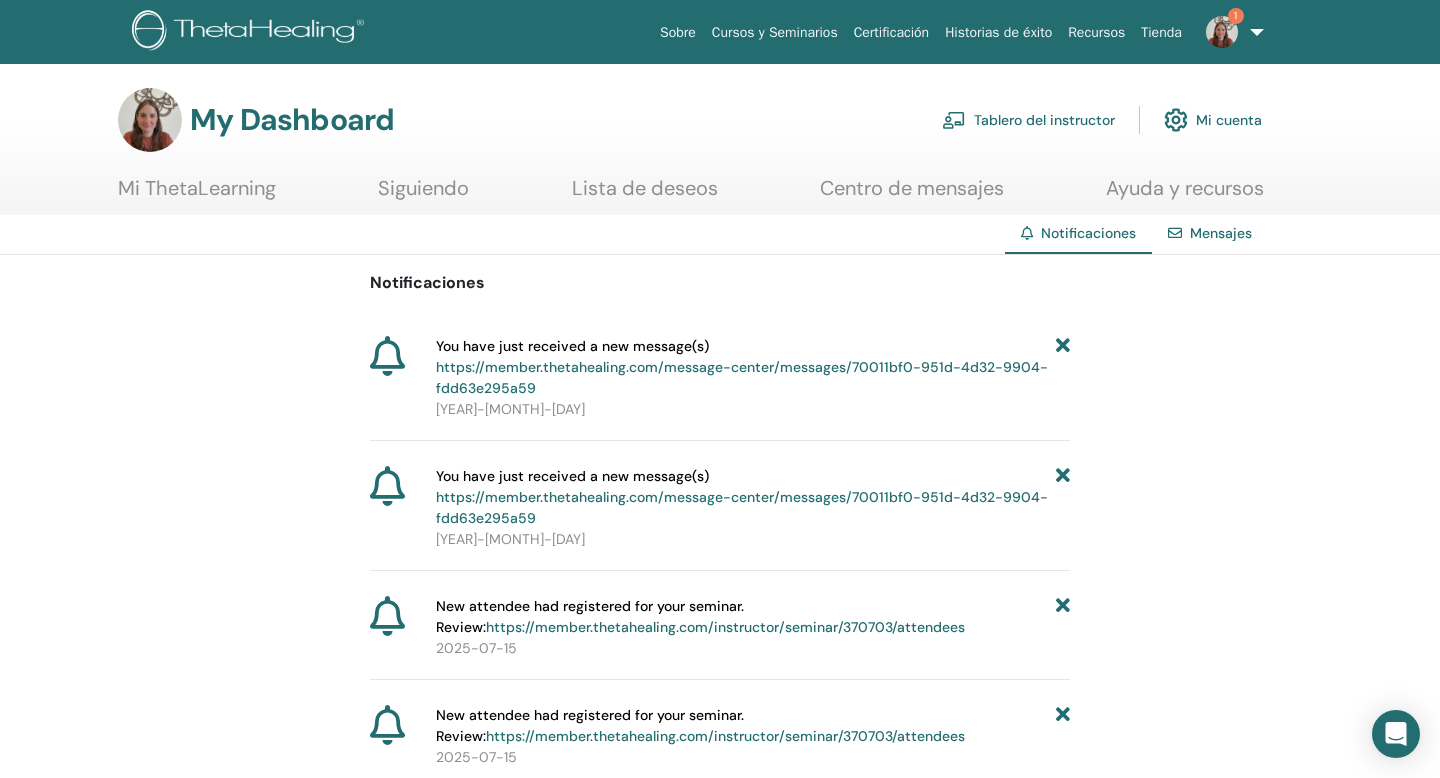 click on "https://member.thetahealing.com/message-center/messages/70011bf0-951d-4d32-9904-fdd63e295a59" at bounding box center (742, 377) 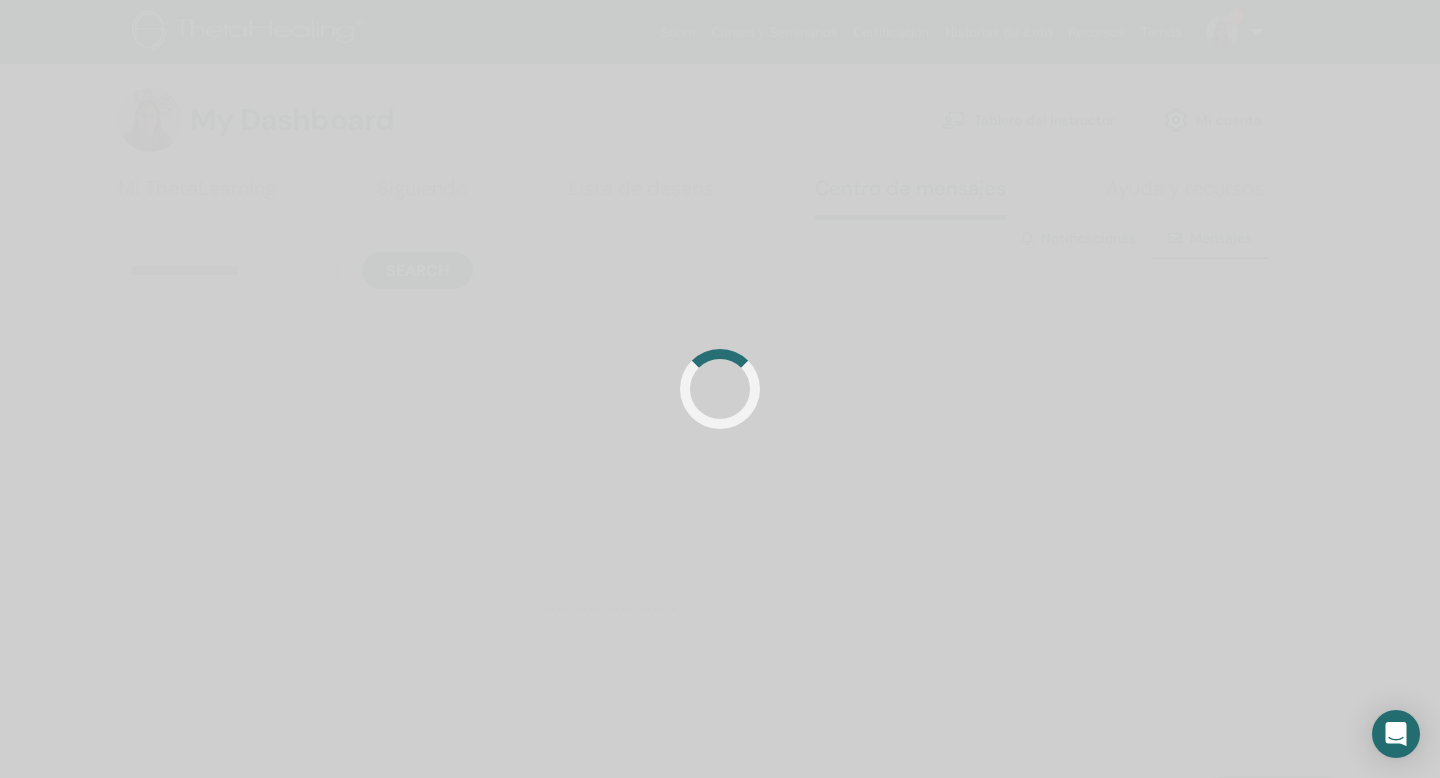 scroll, scrollTop: 0, scrollLeft: 0, axis: both 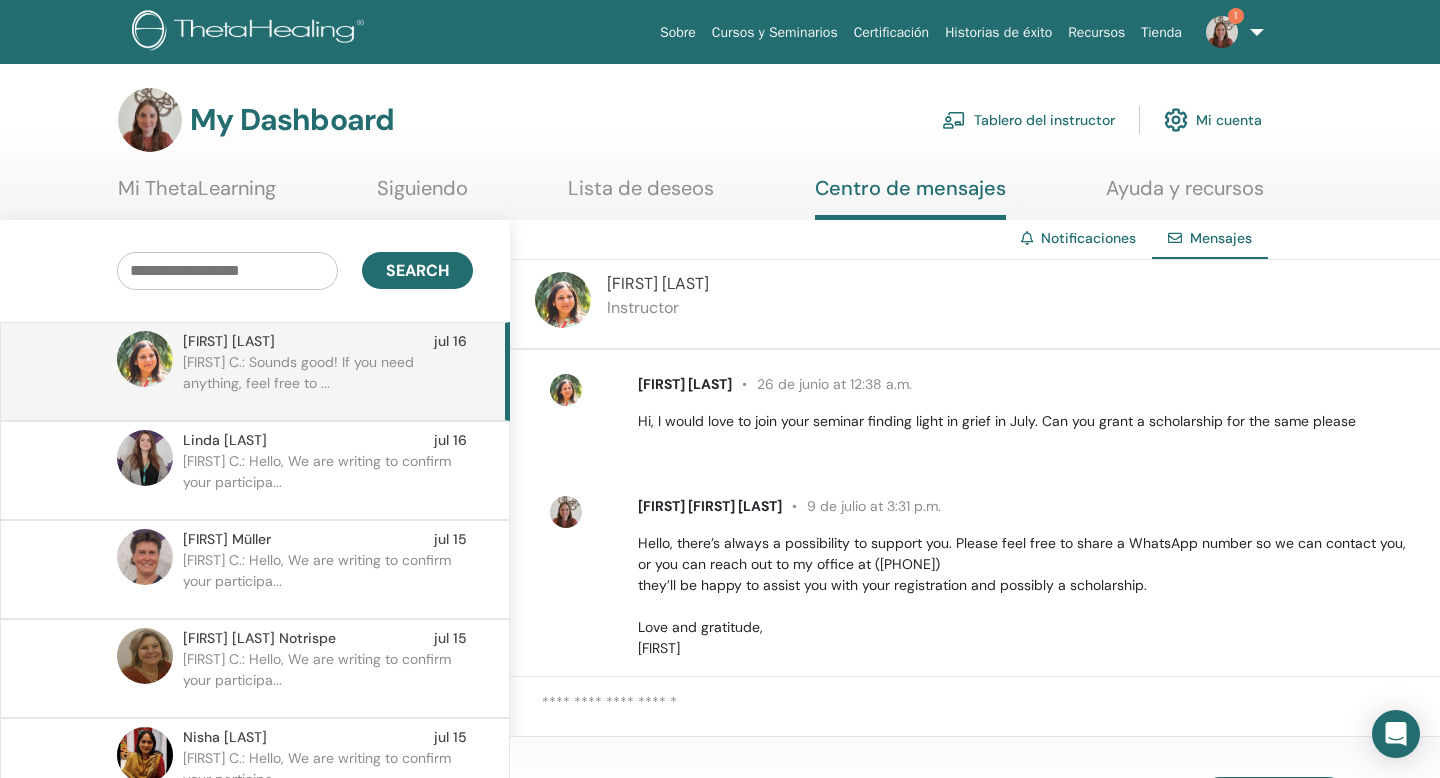 click at bounding box center (1222, 32) 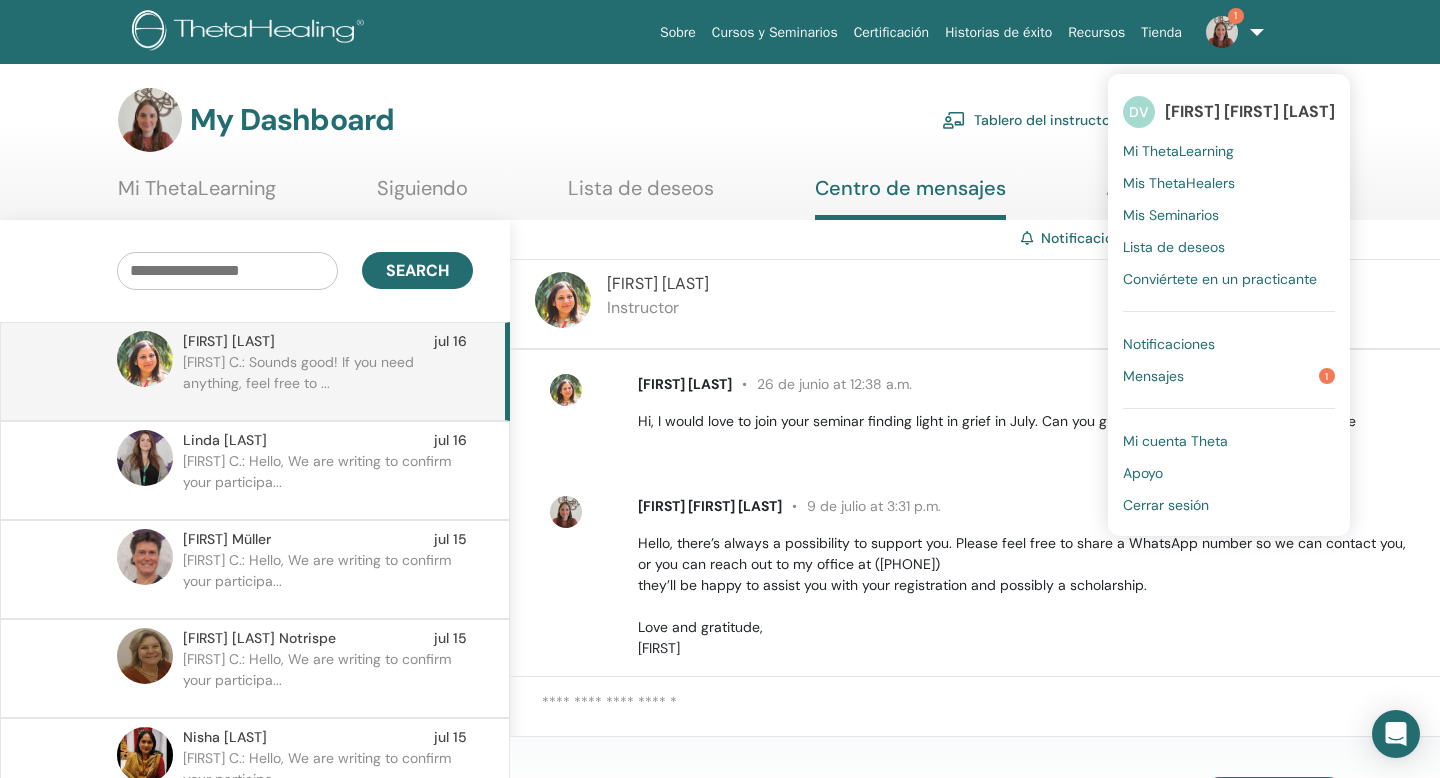 click on "Notificaciones" at bounding box center (1169, 344) 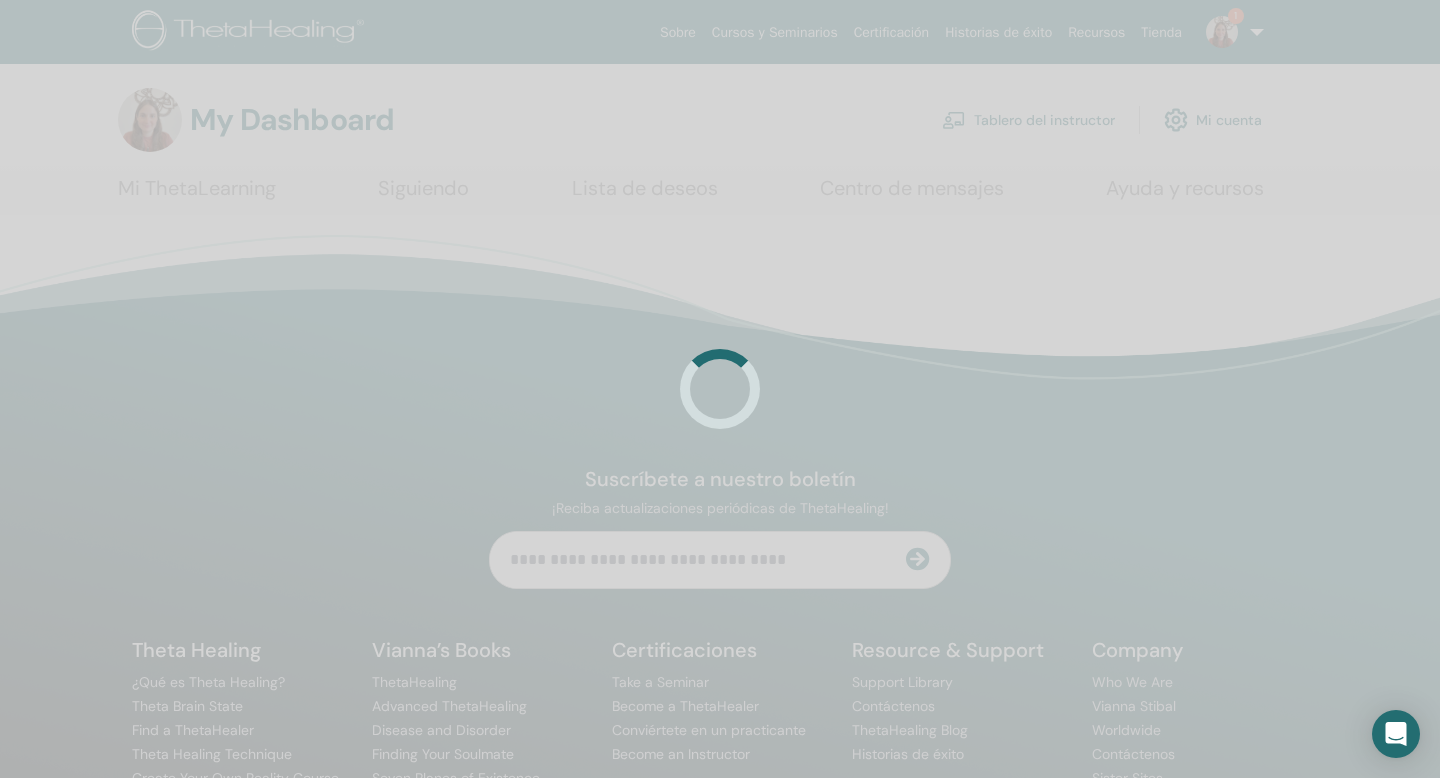 scroll, scrollTop: 0, scrollLeft: 0, axis: both 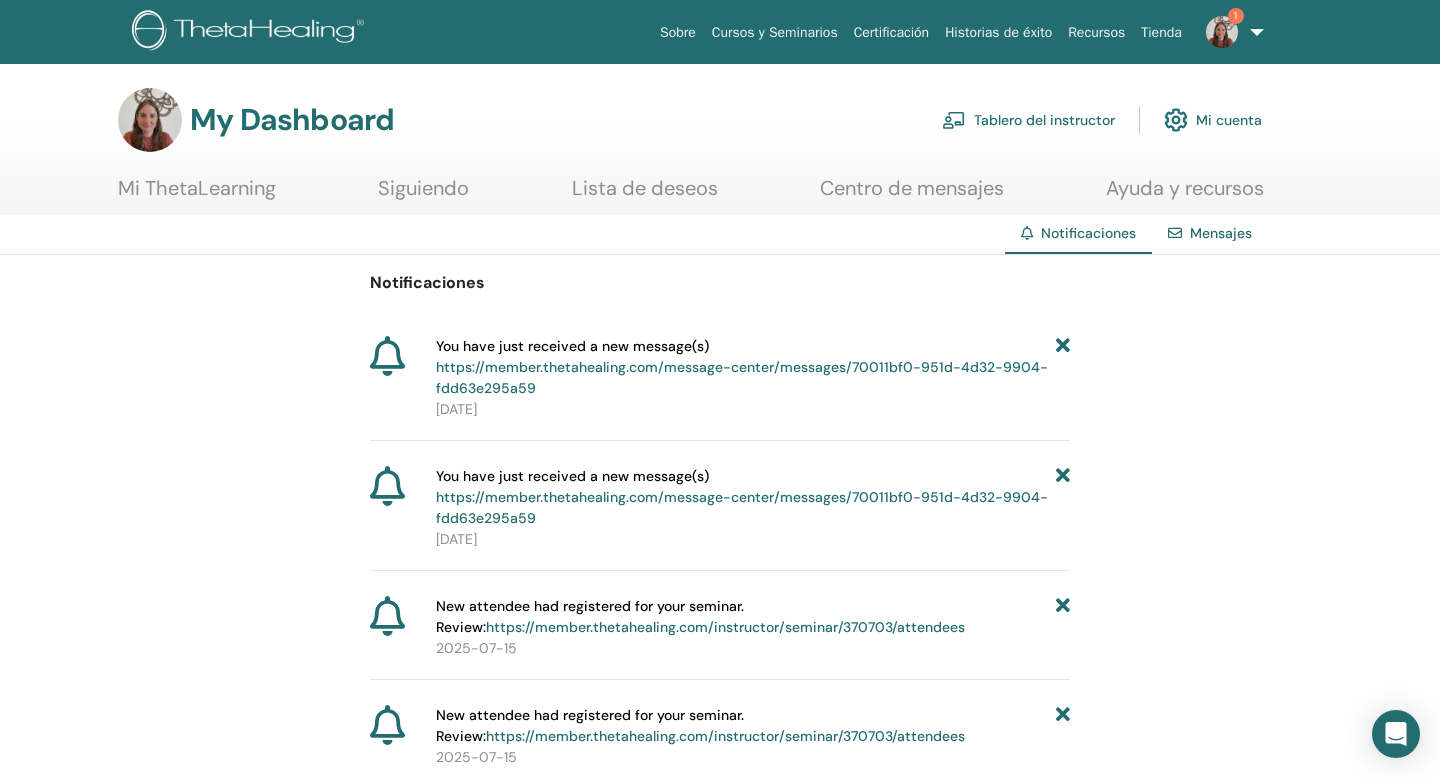 click at bounding box center (1063, 367) 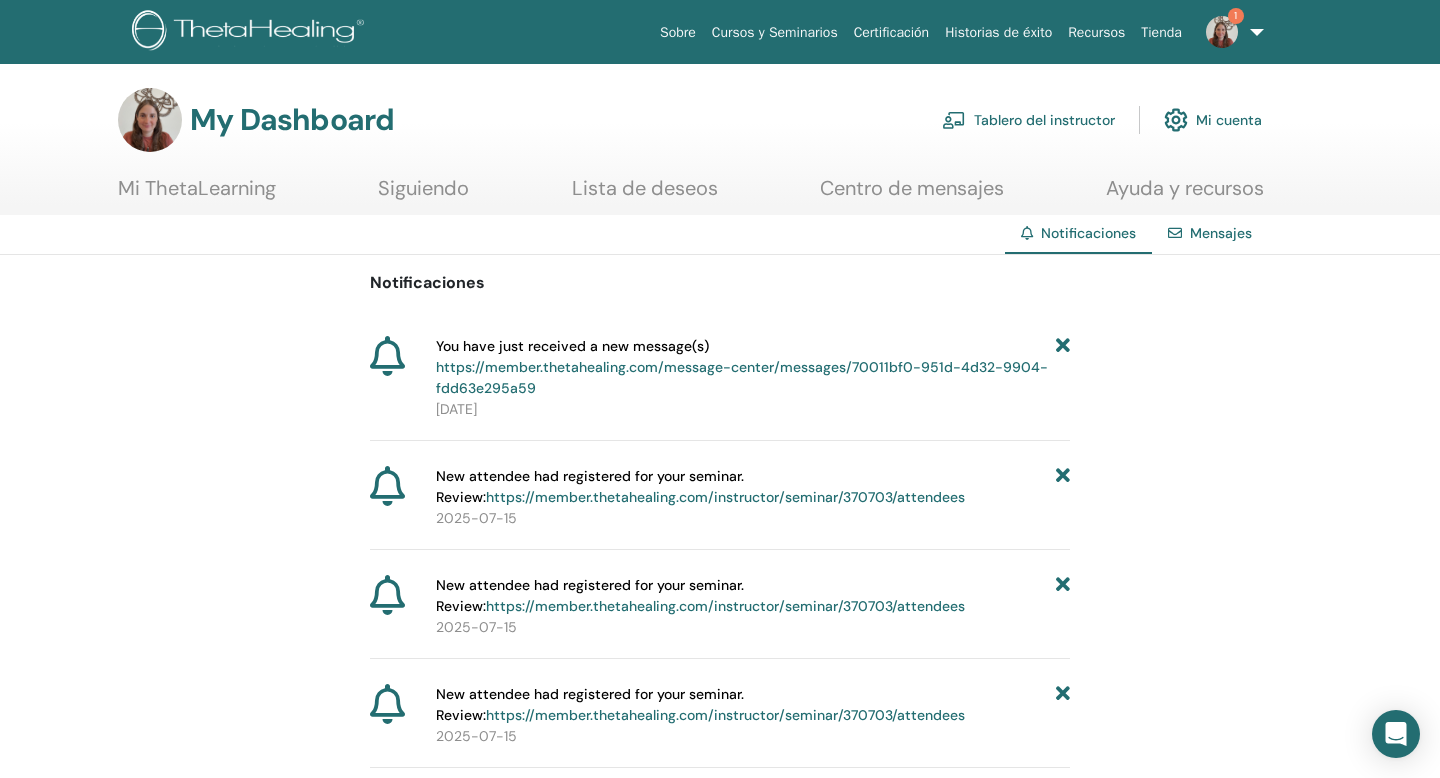 click on "https://member.thetahealing.com/message-center/messages/70011bf0-951d-4d32-9904-fdd63e295a59" at bounding box center (742, 377) 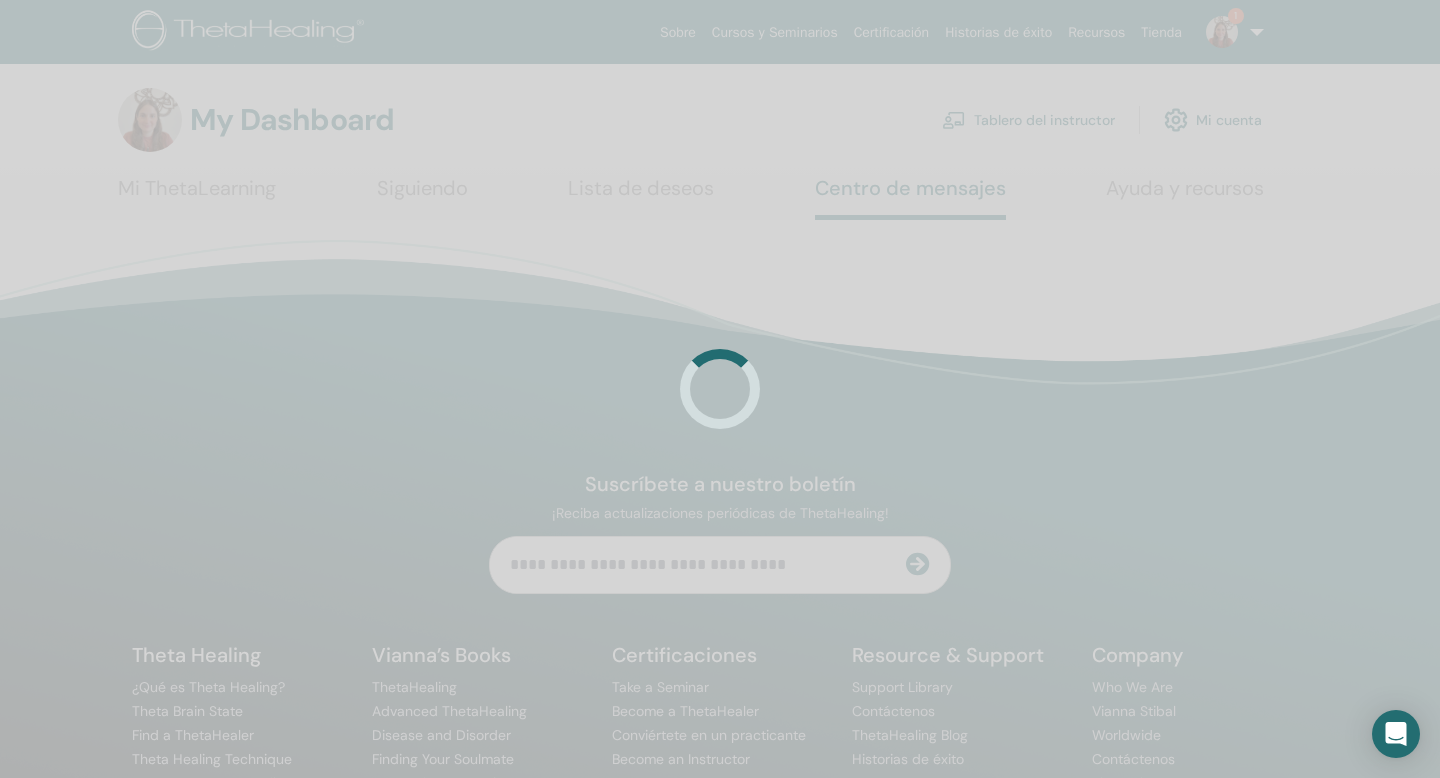 scroll, scrollTop: 0, scrollLeft: 0, axis: both 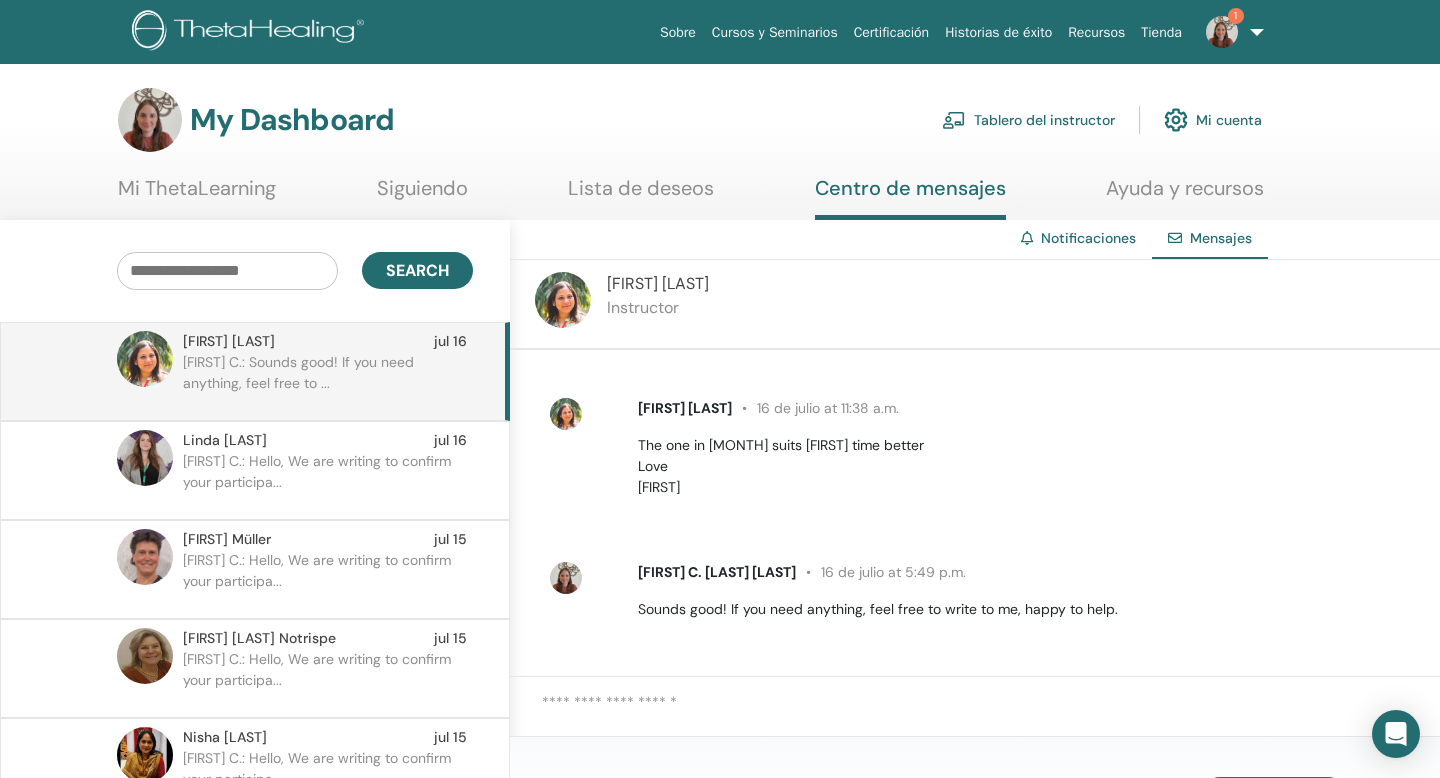 click at bounding box center (1222, 32) 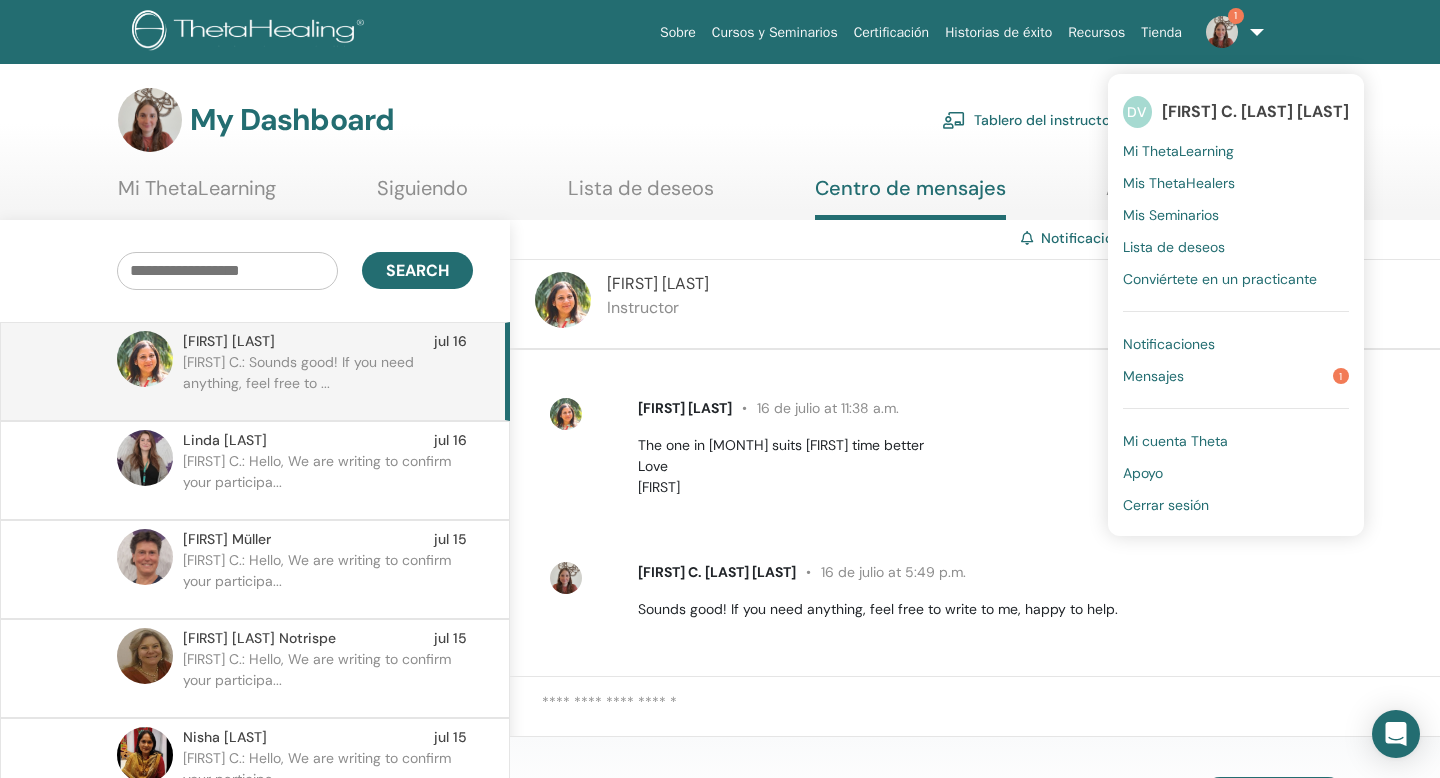 click on "Notificaciones" at bounding box center [1236, 344] 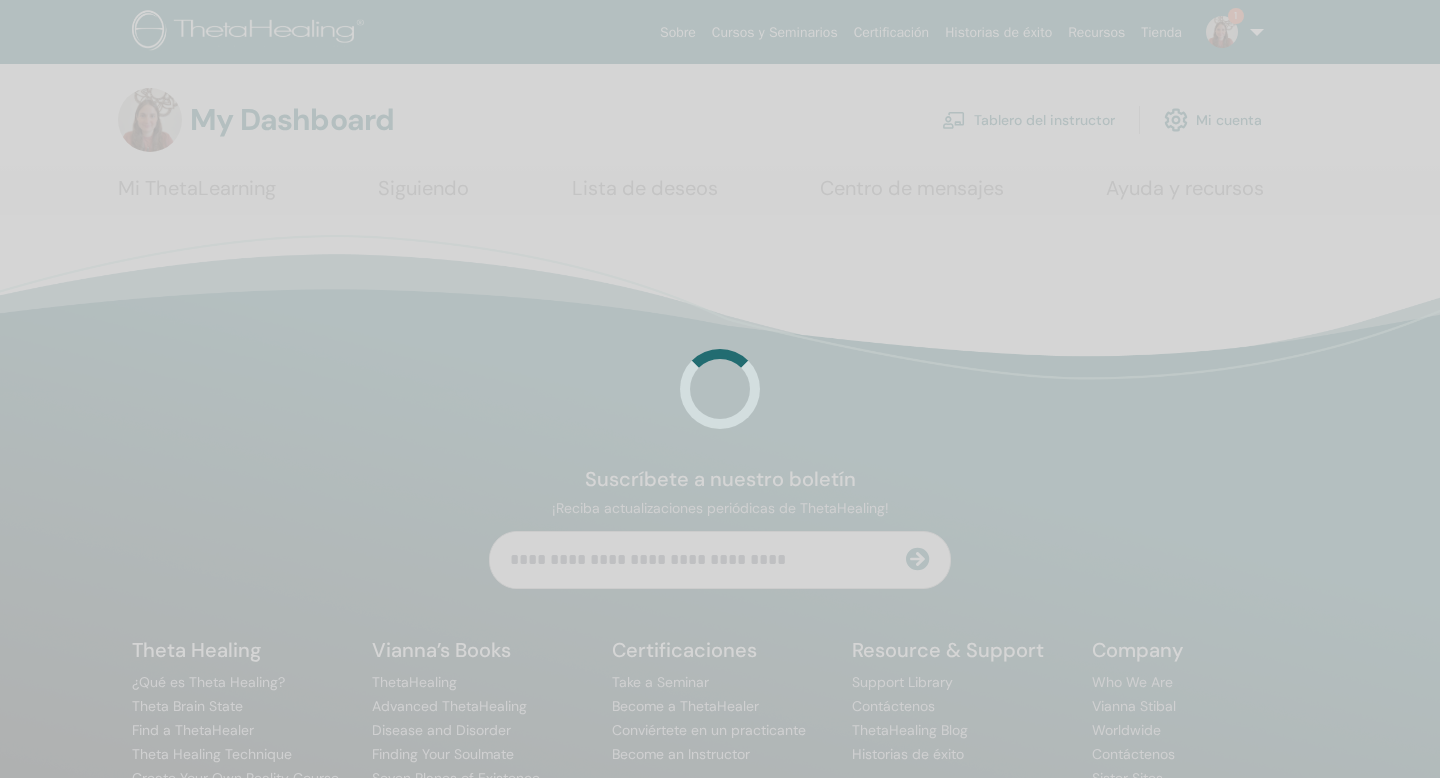 scroll, scrollTop: 0, scrollLeft: 0, axis: both 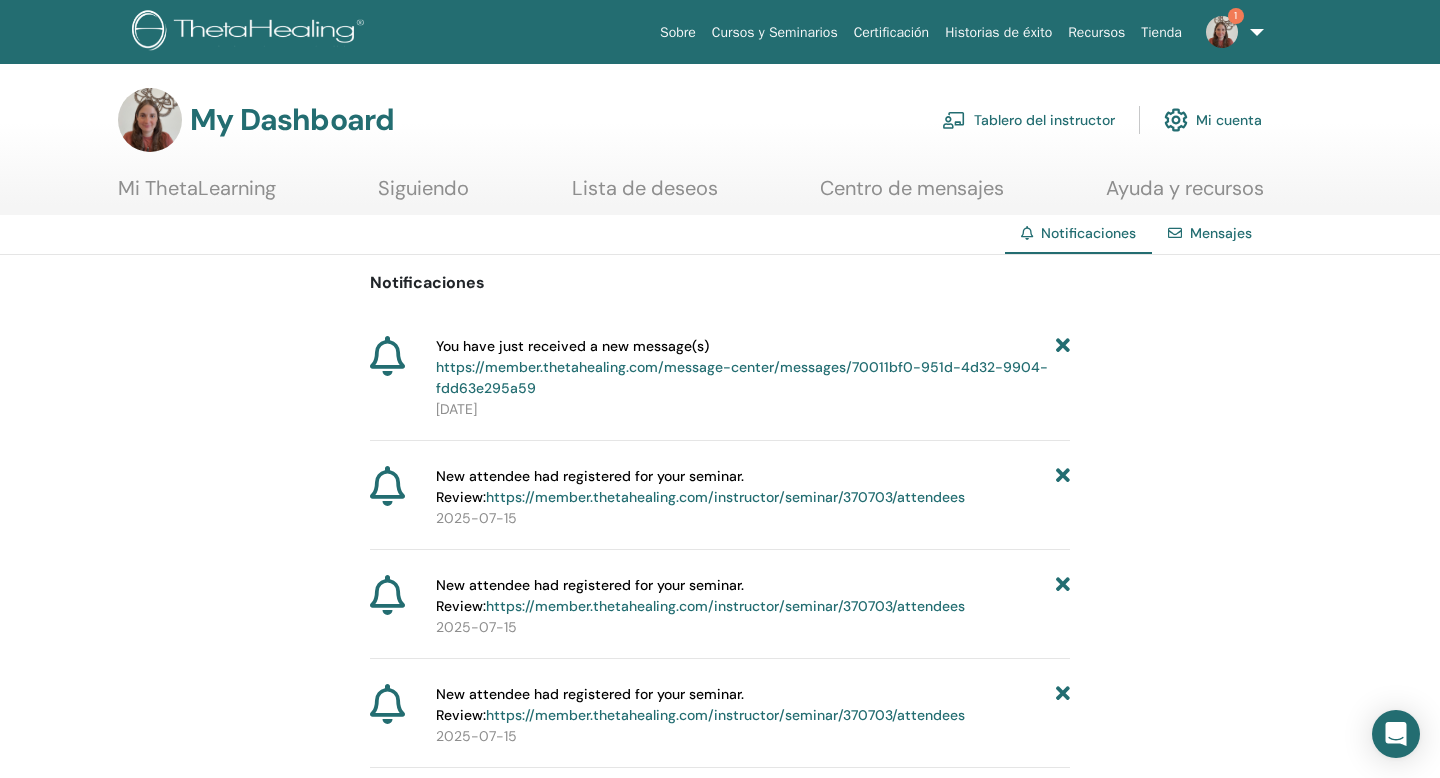 click at bounding box center [1063, 367] 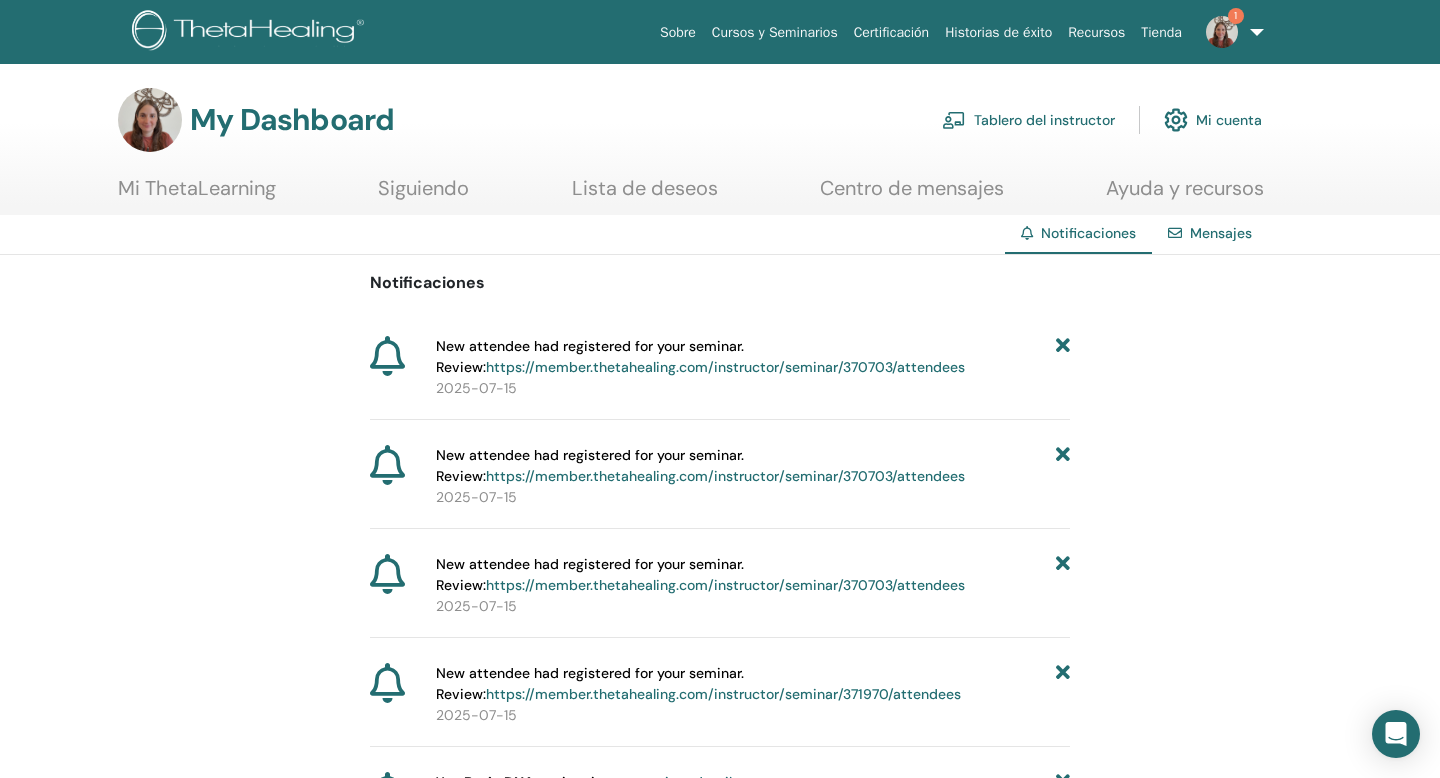 click at bounding box center [1222, 32] 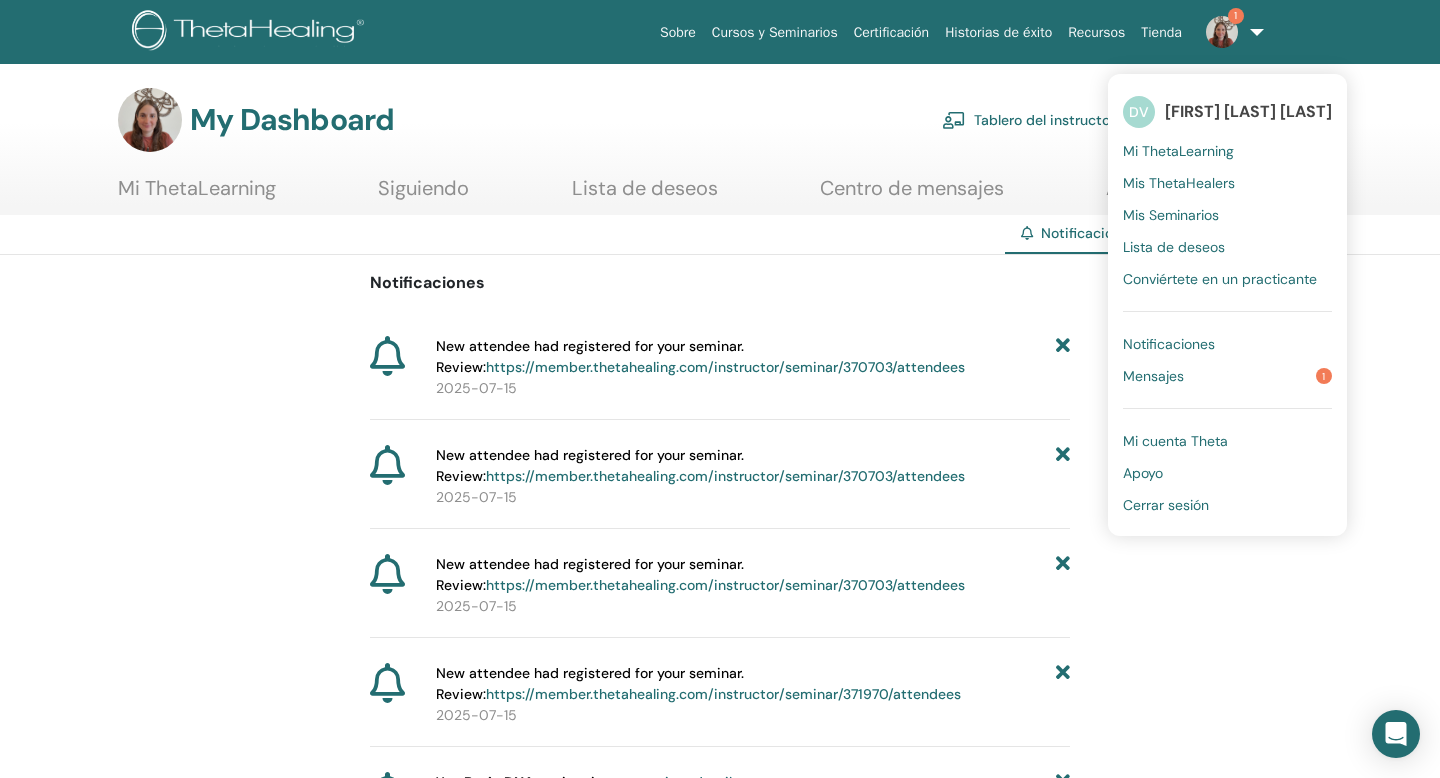 click on "Tablero del instructor" at bounding box center [1028, 120] 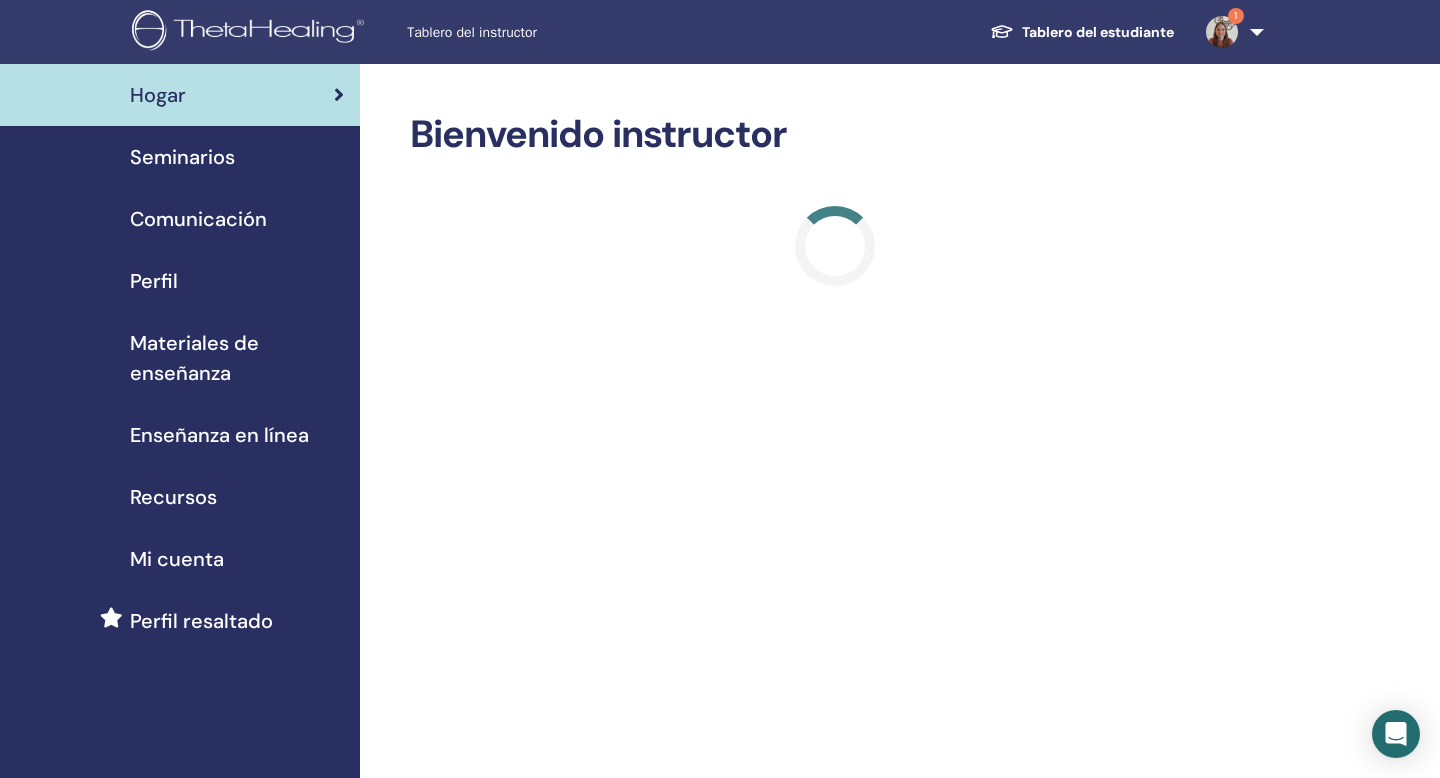 scroll, scrollTop: 0, scrollLeft: 0, axis: both 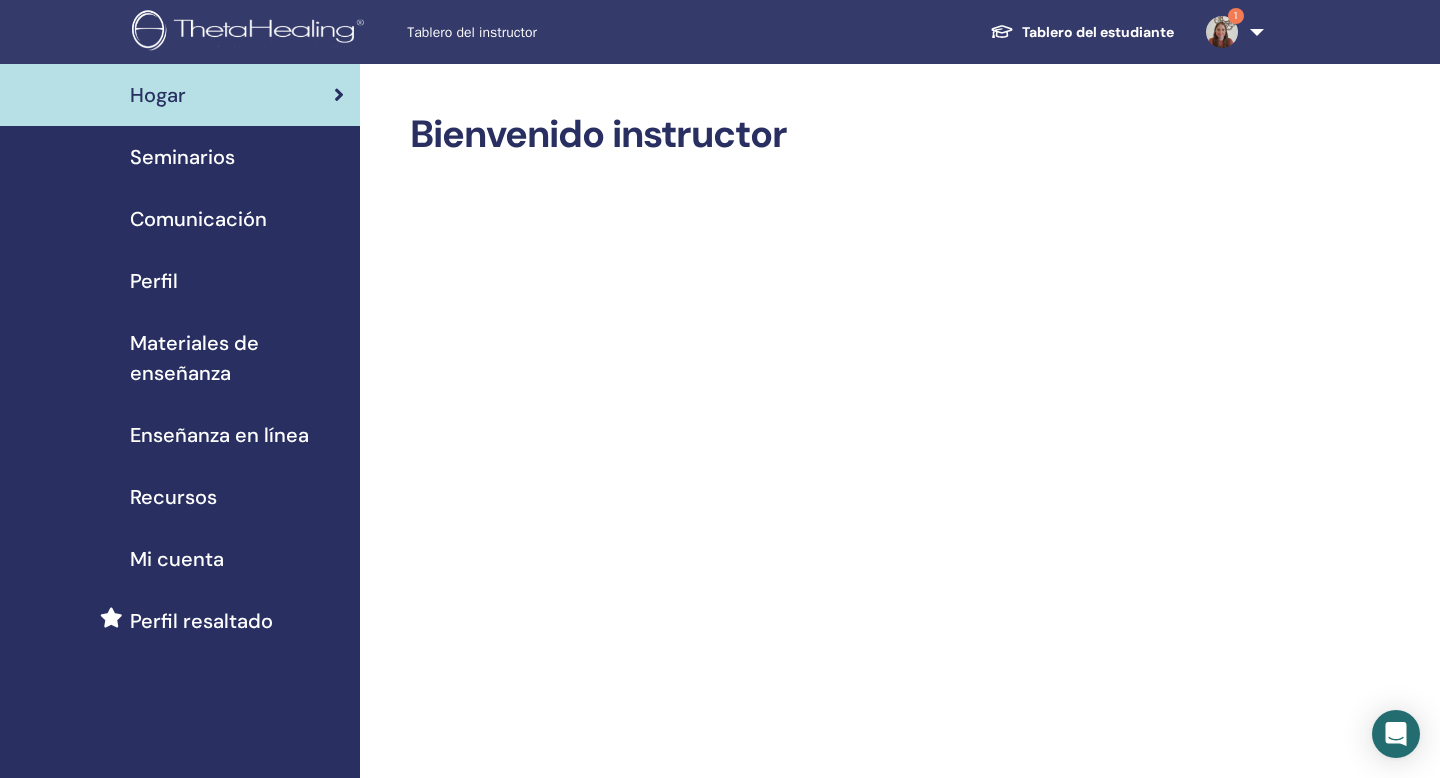 click on "Seminarios" at bounding box center (182, 157) 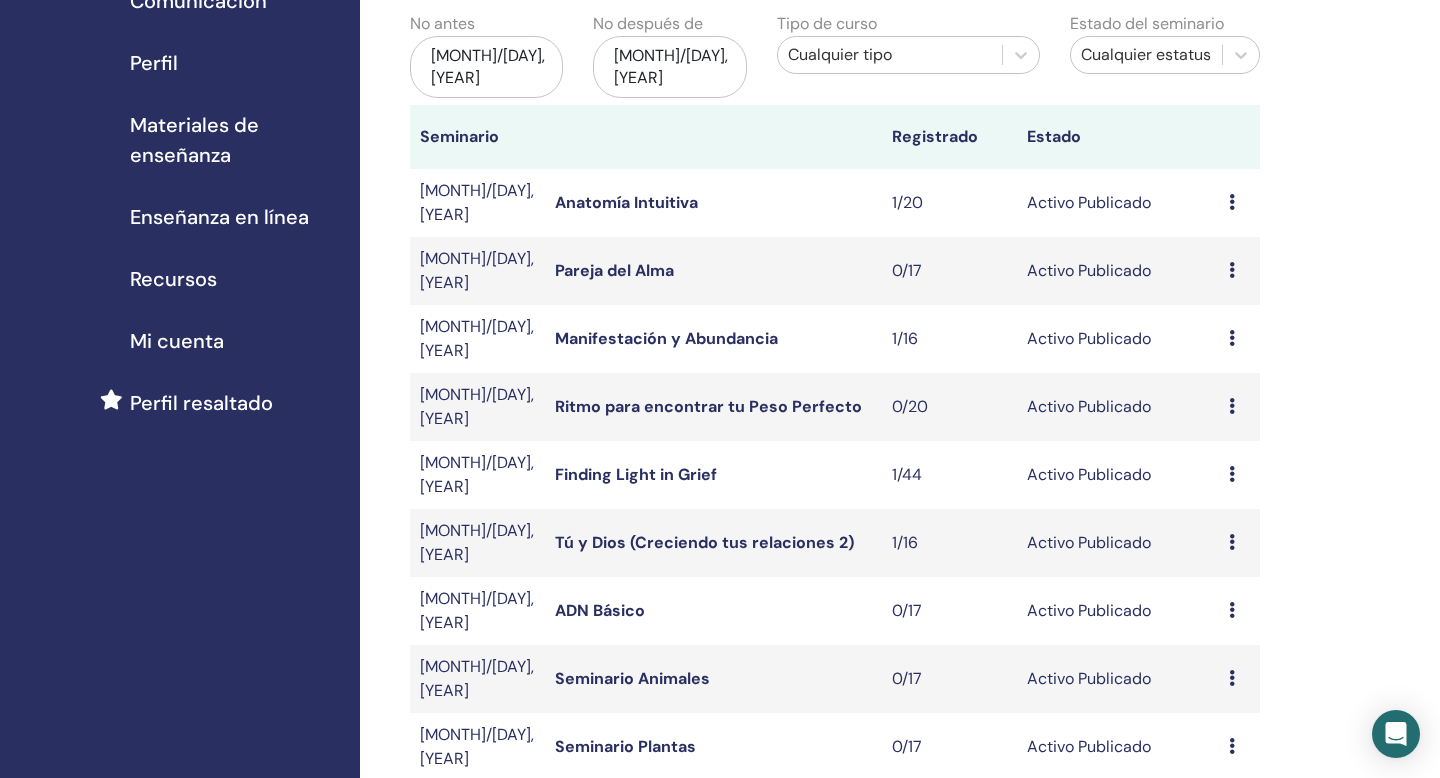 scroll, scrollTop: 0, scrollLeft: 0, axis: both 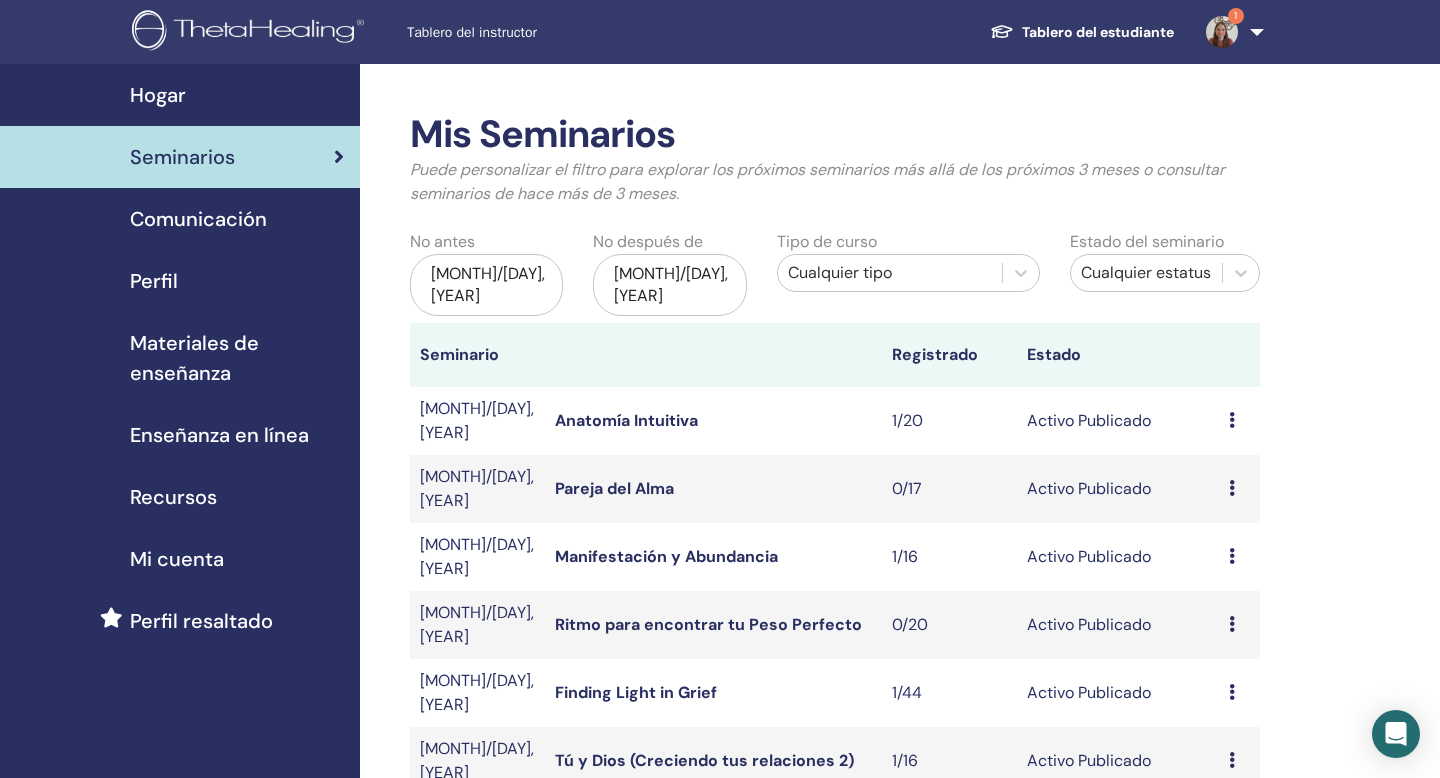 click at bounding box center [1222, 32] 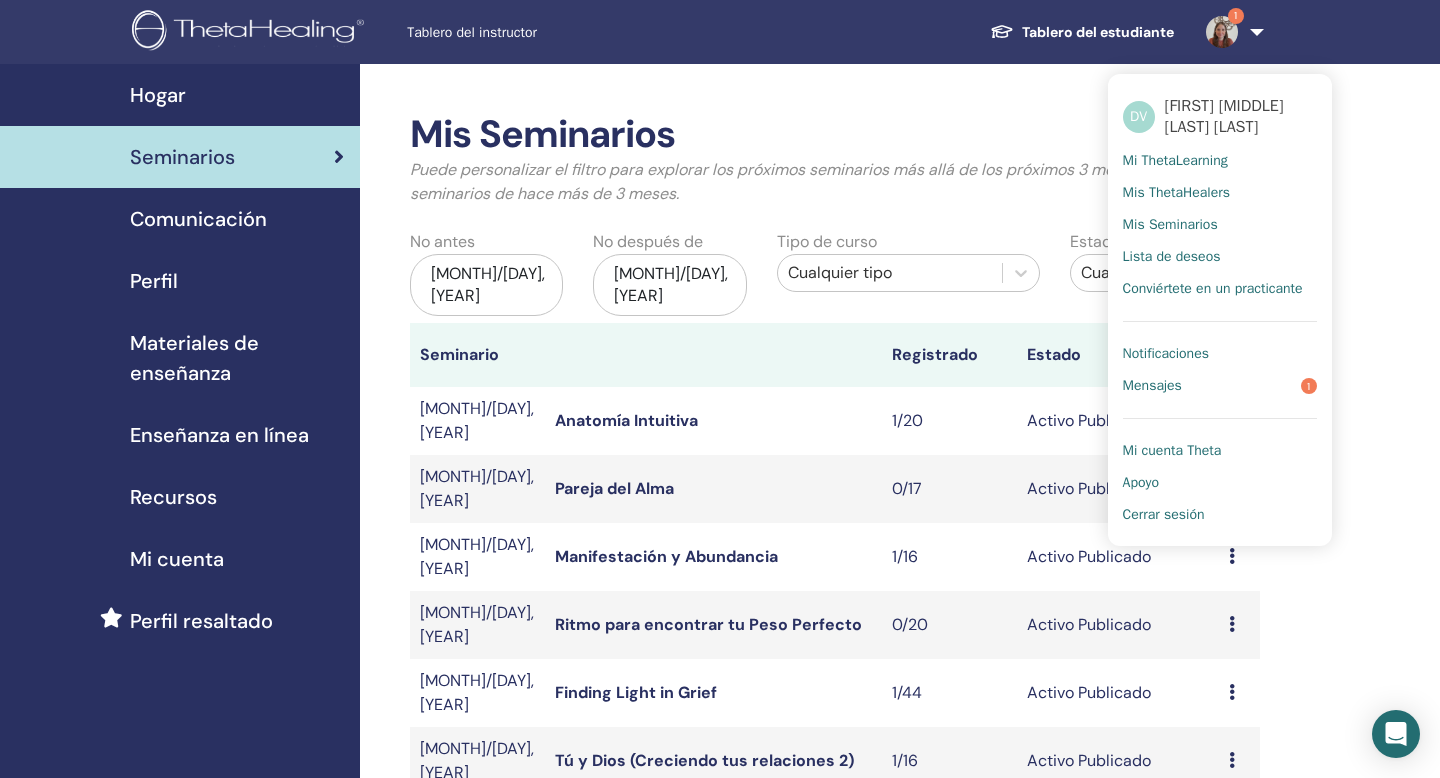 click on "Mensajes" at bounding box center [1152, 386] 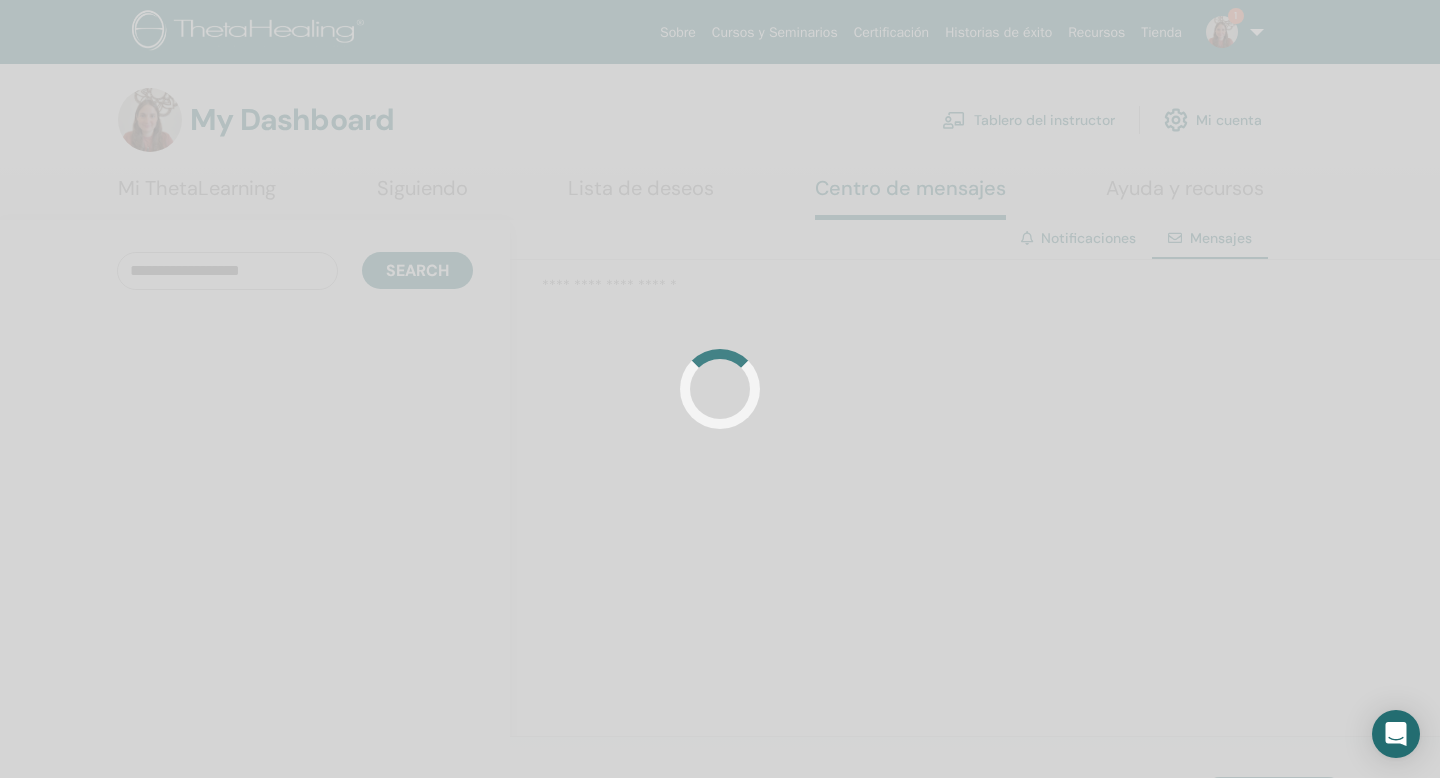 scroll, scrollTop: 0, scrollLeft: 0, axis: both 